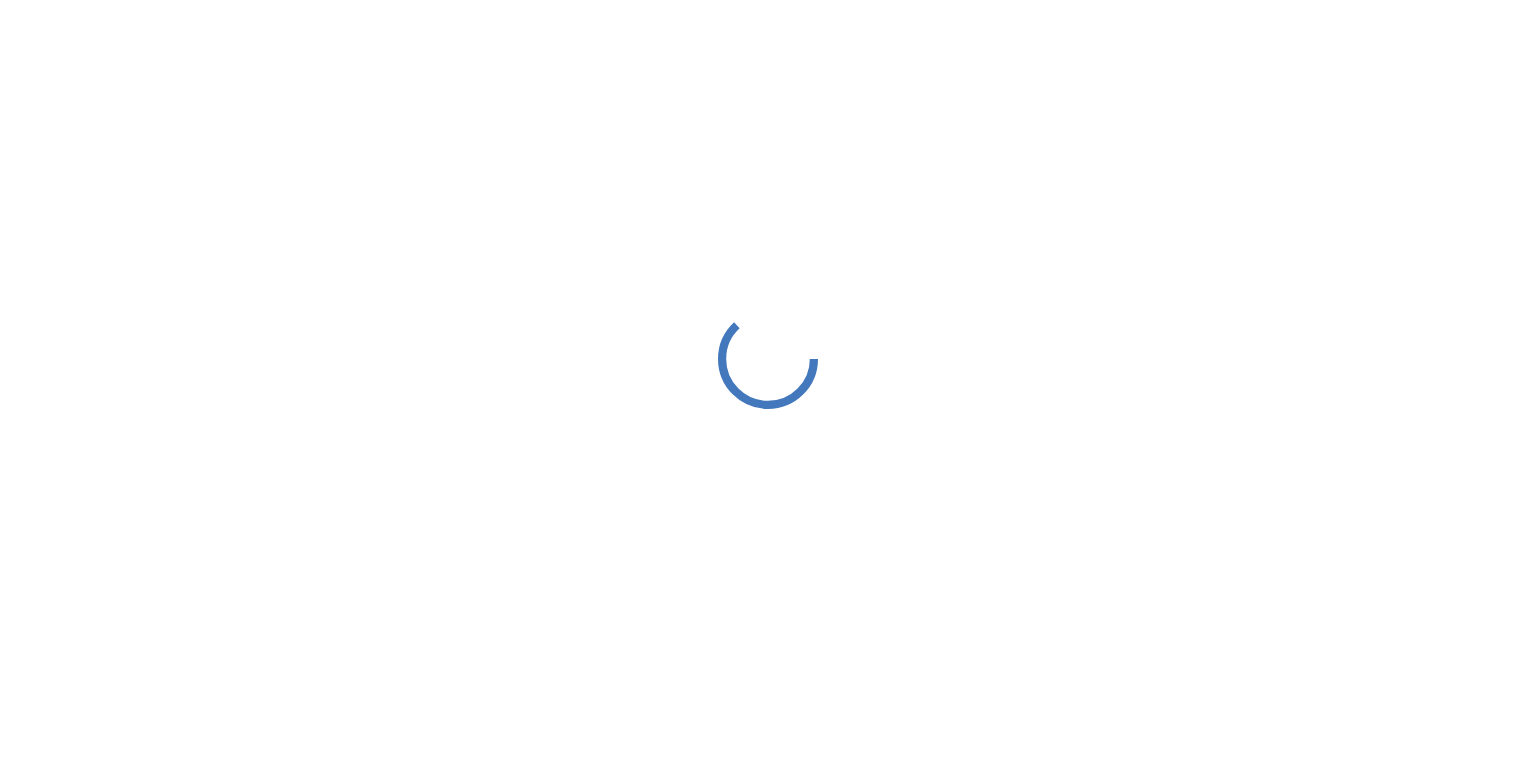 scroll, scrollTop: 0, scrollLeft: 0, axis: both 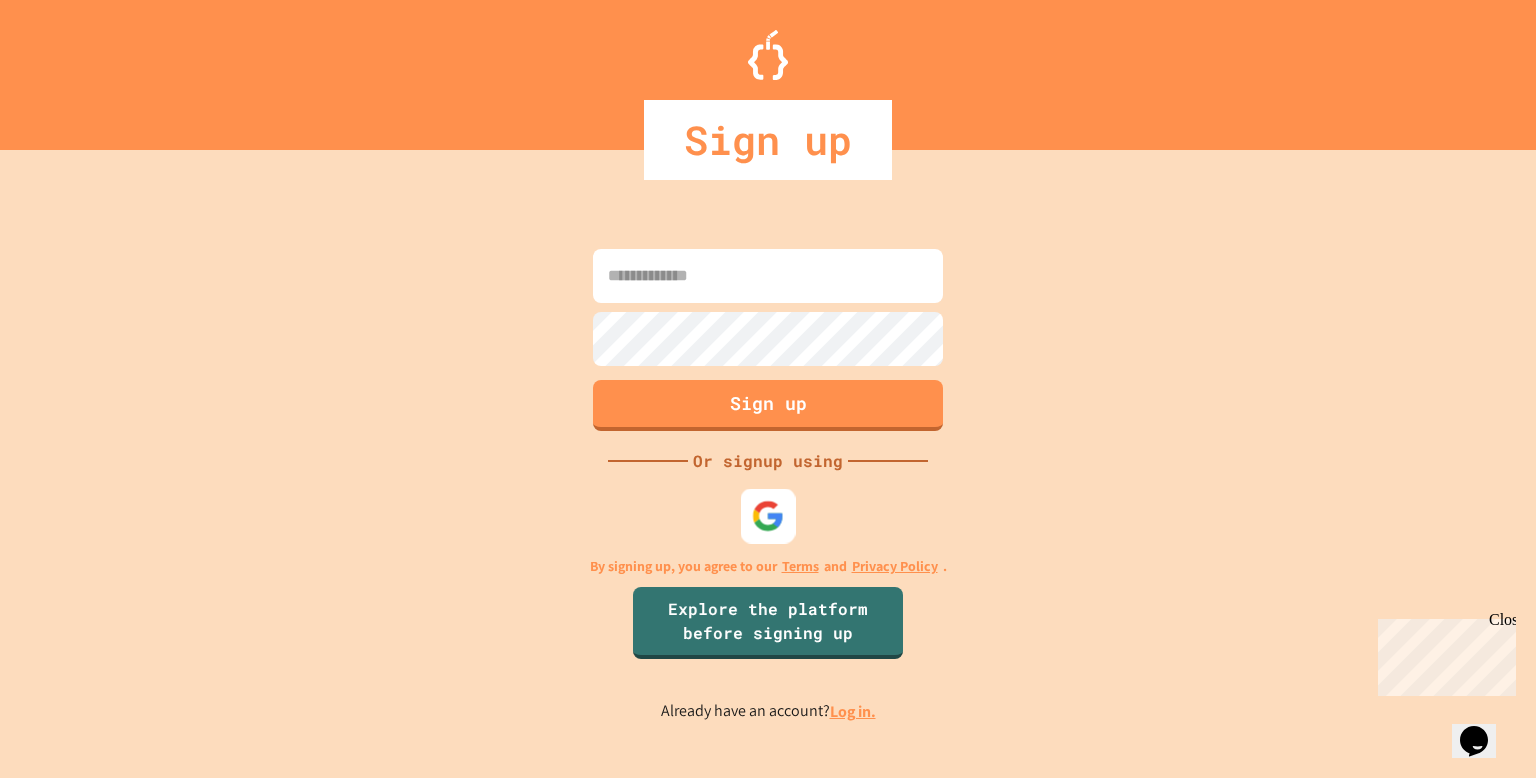 click at bounding box center [768, 516] 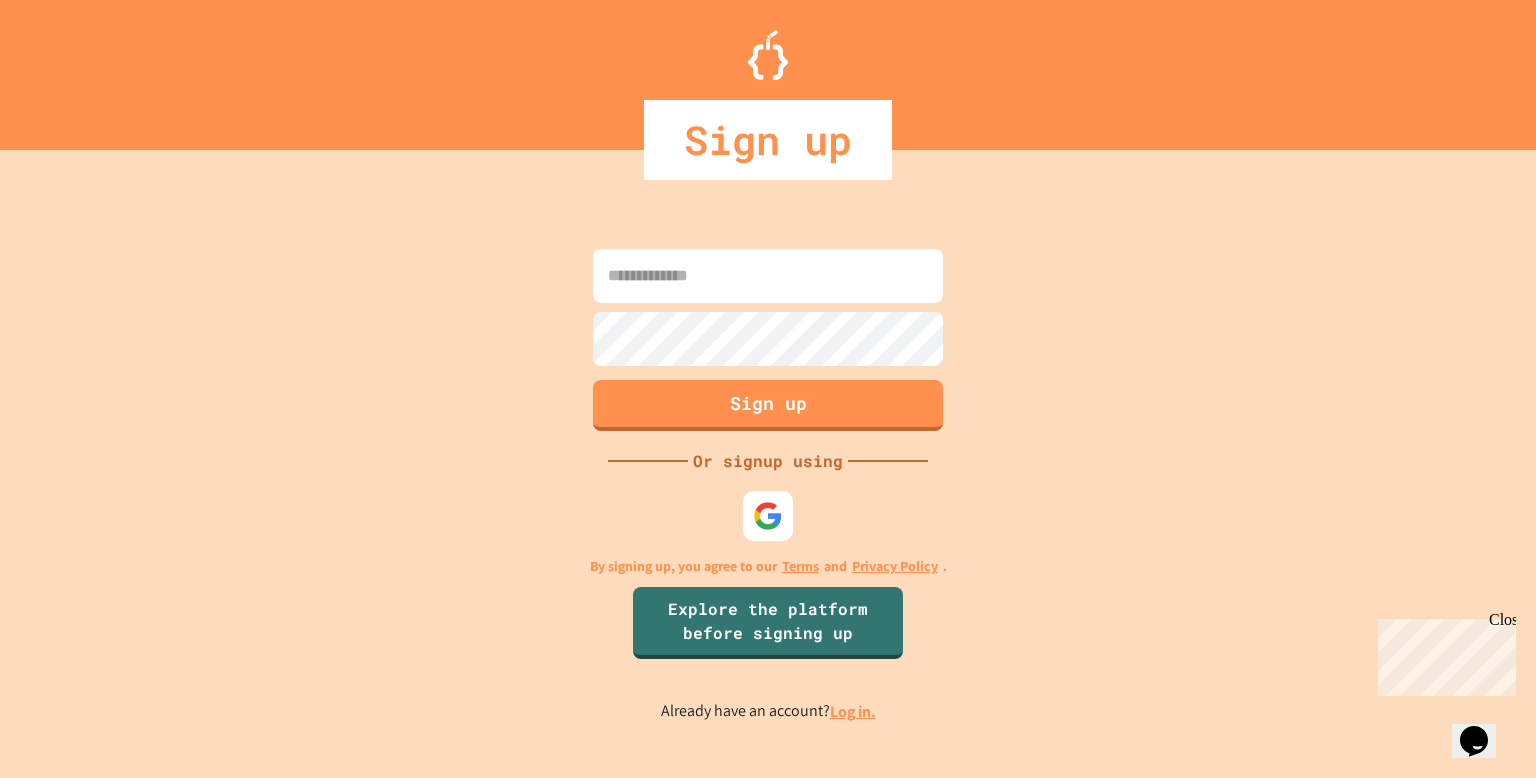 scroll, scrollTop: 0, scrollLeft: 0, axis: both 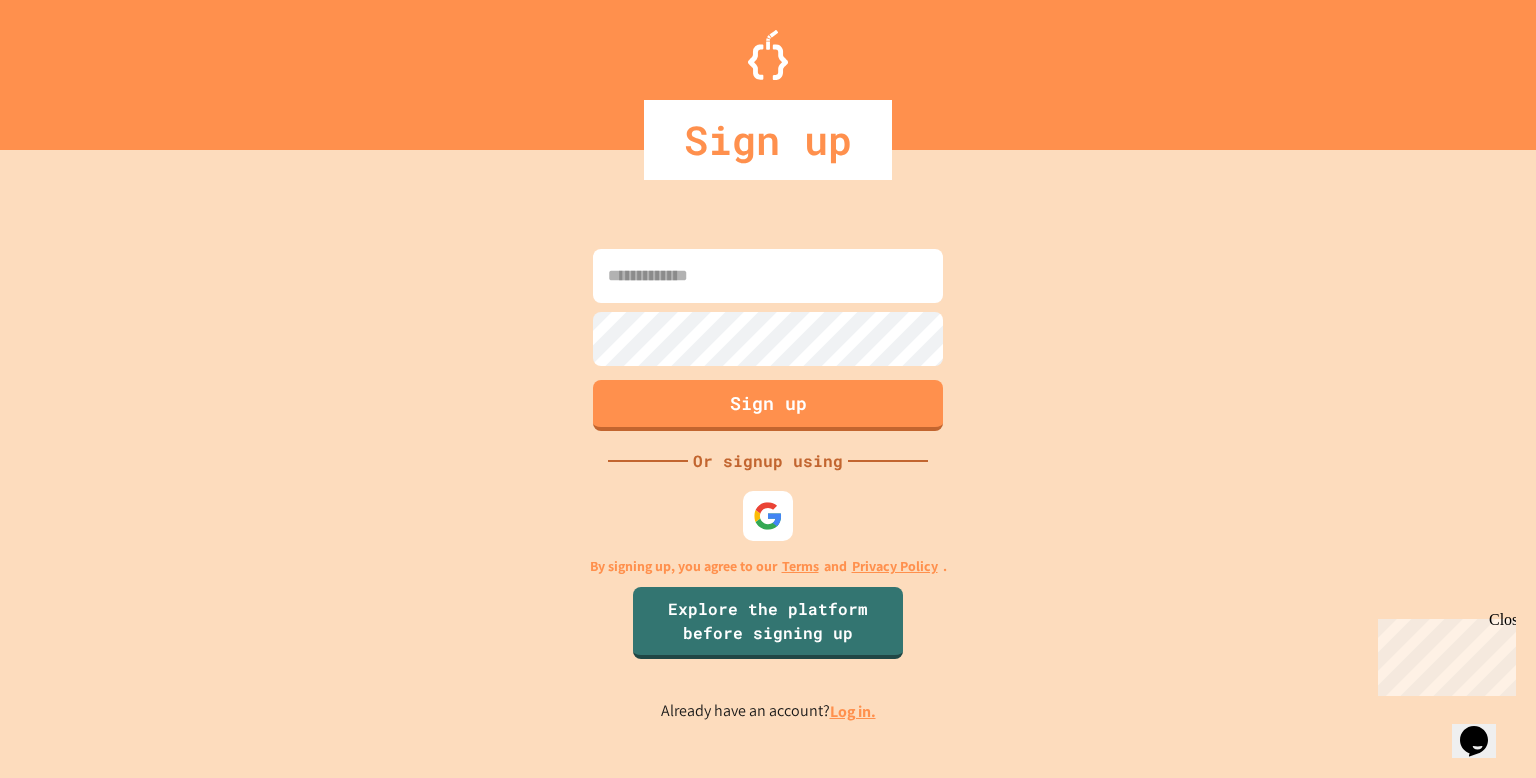 click at bounding box center [768, 276] 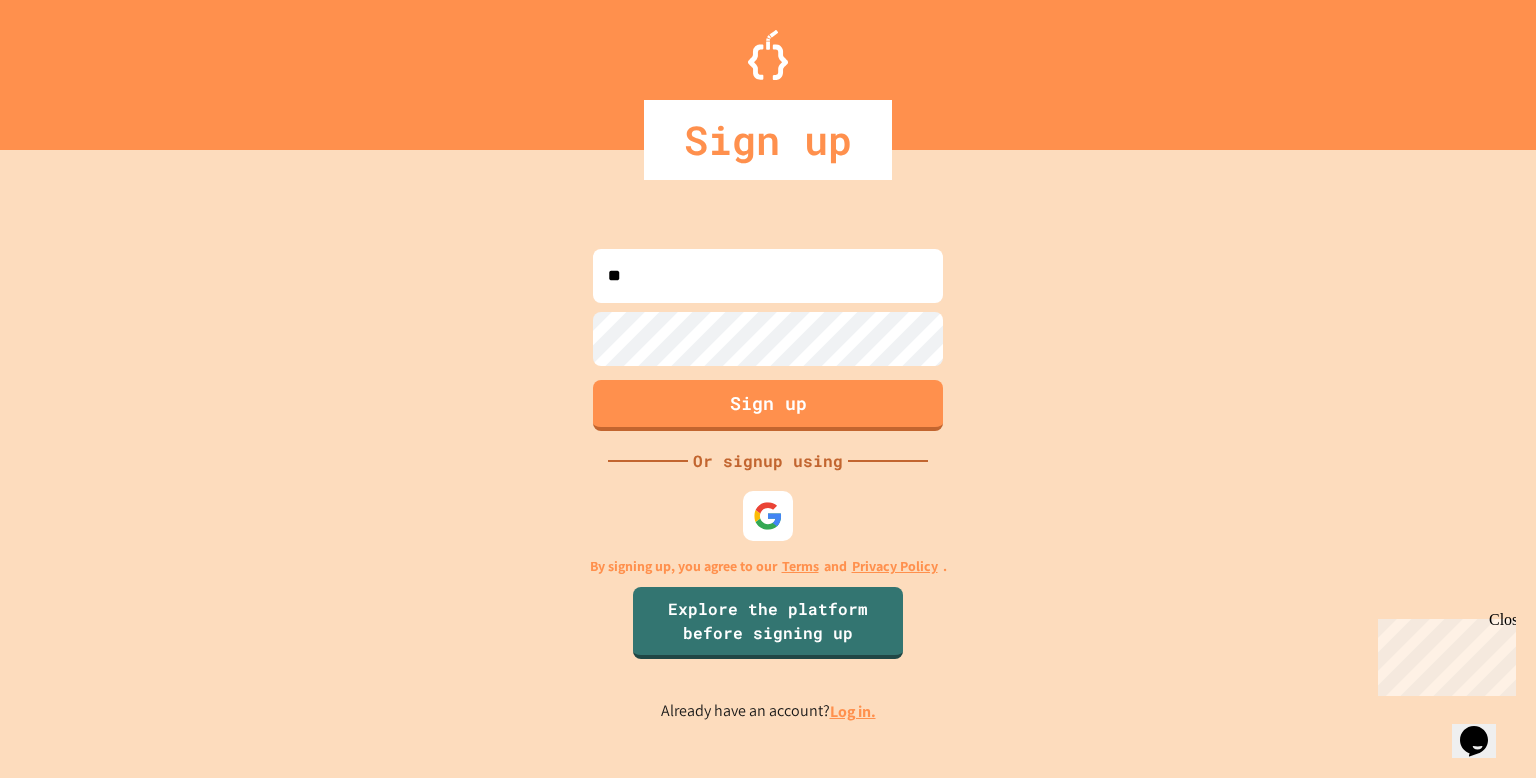 type on "***" 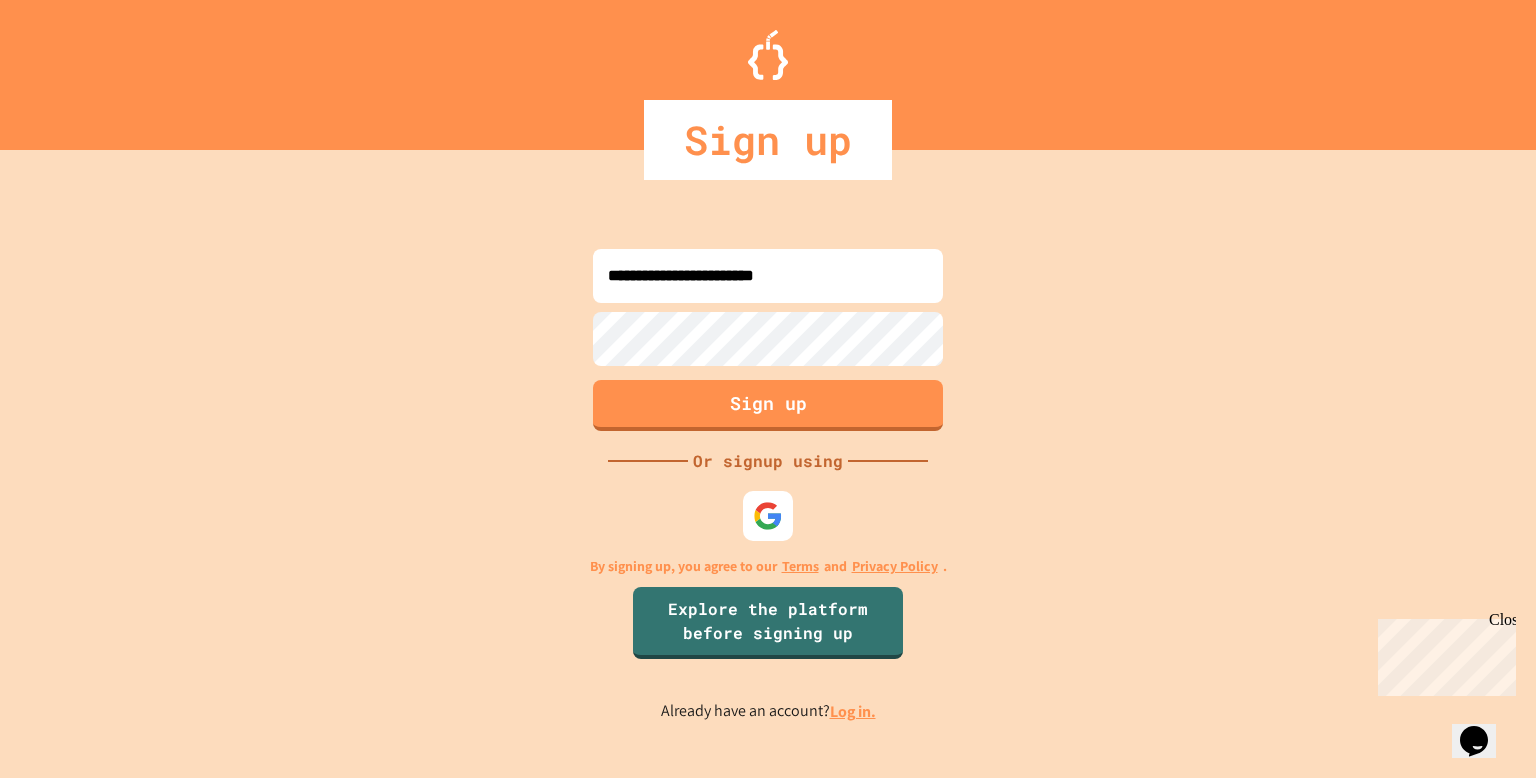 type on "**********" 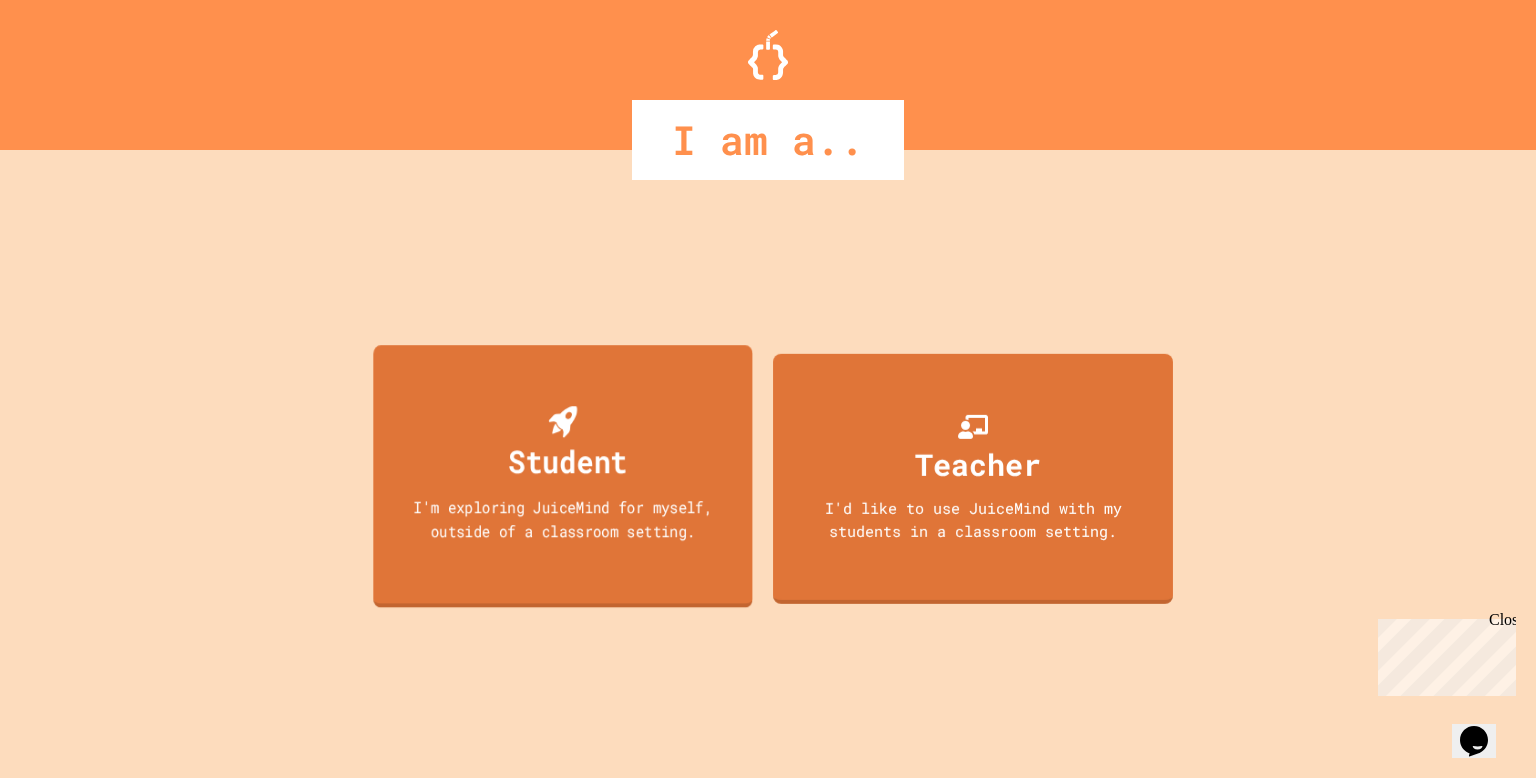 click on "Student" at bounding box center [567, 461] 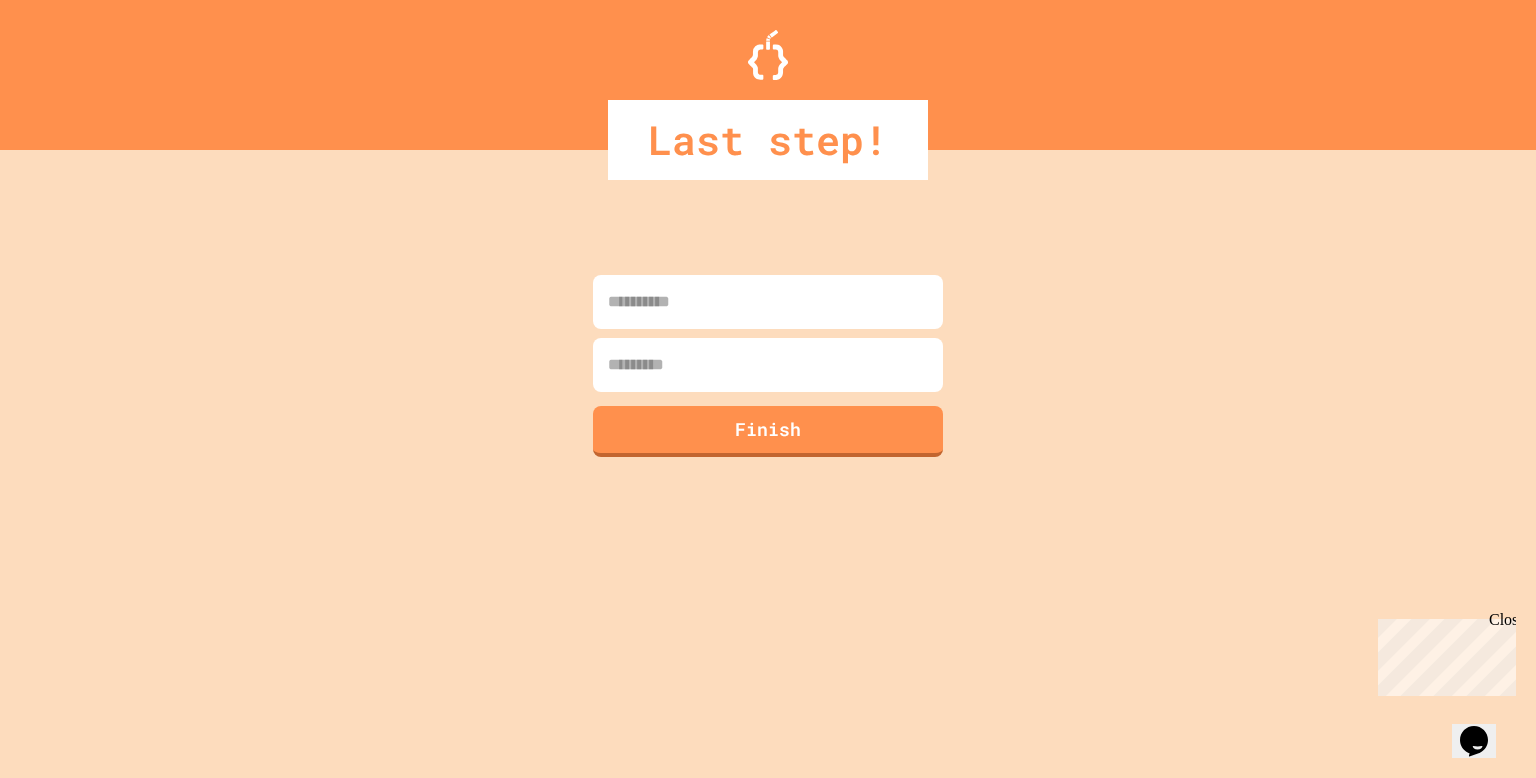 click at bounding box center (768, 302) 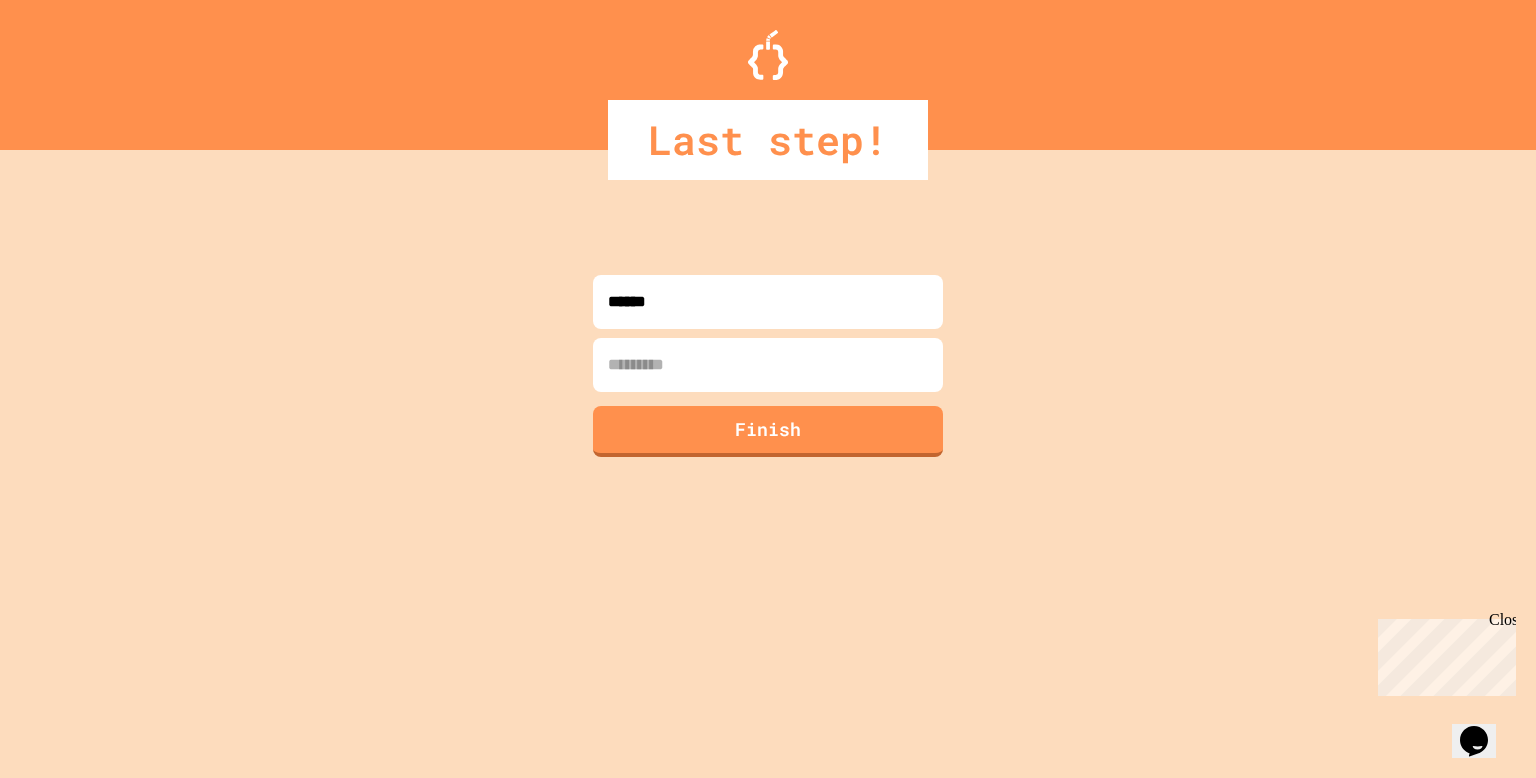 type on "*****" 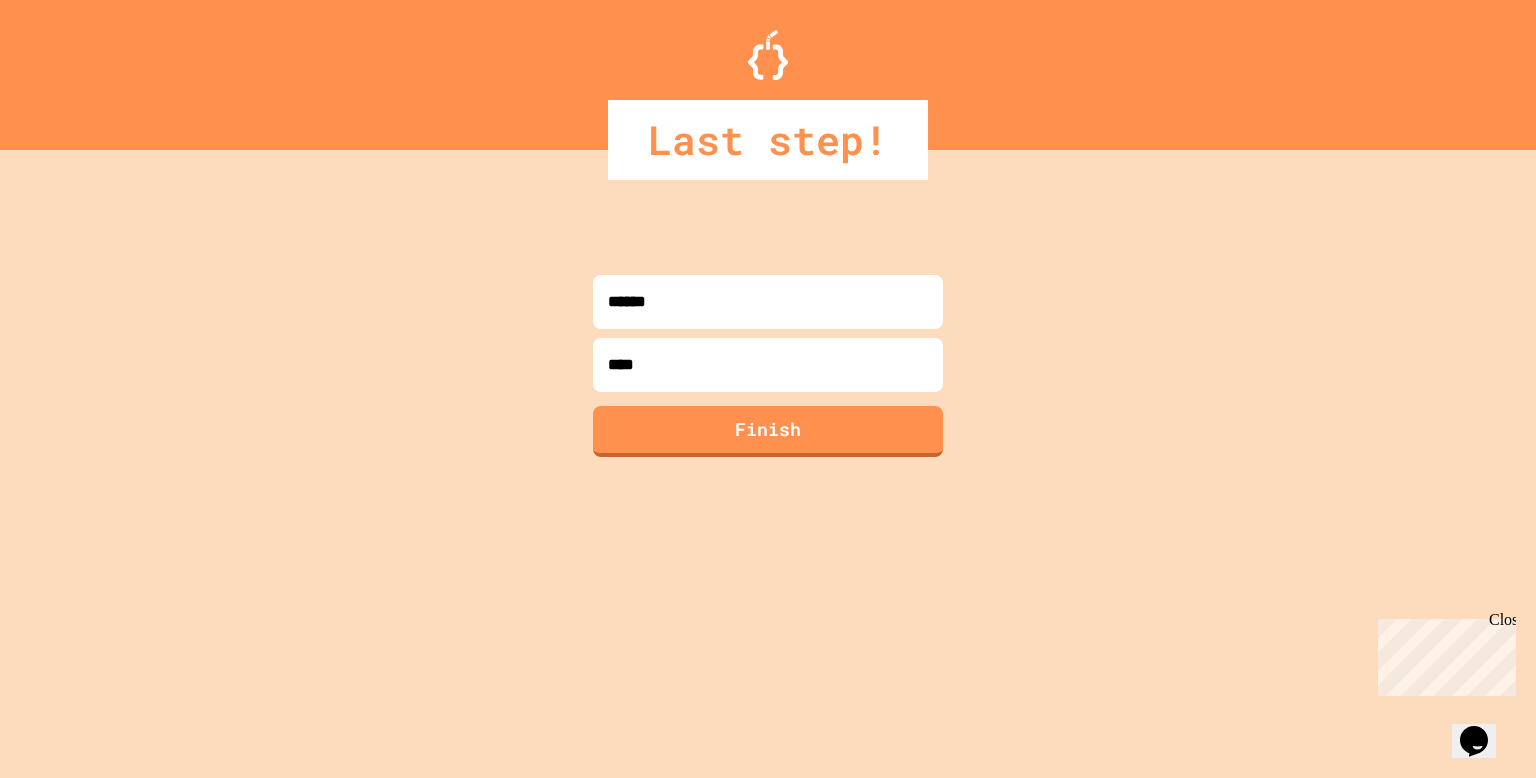 type on "*****" 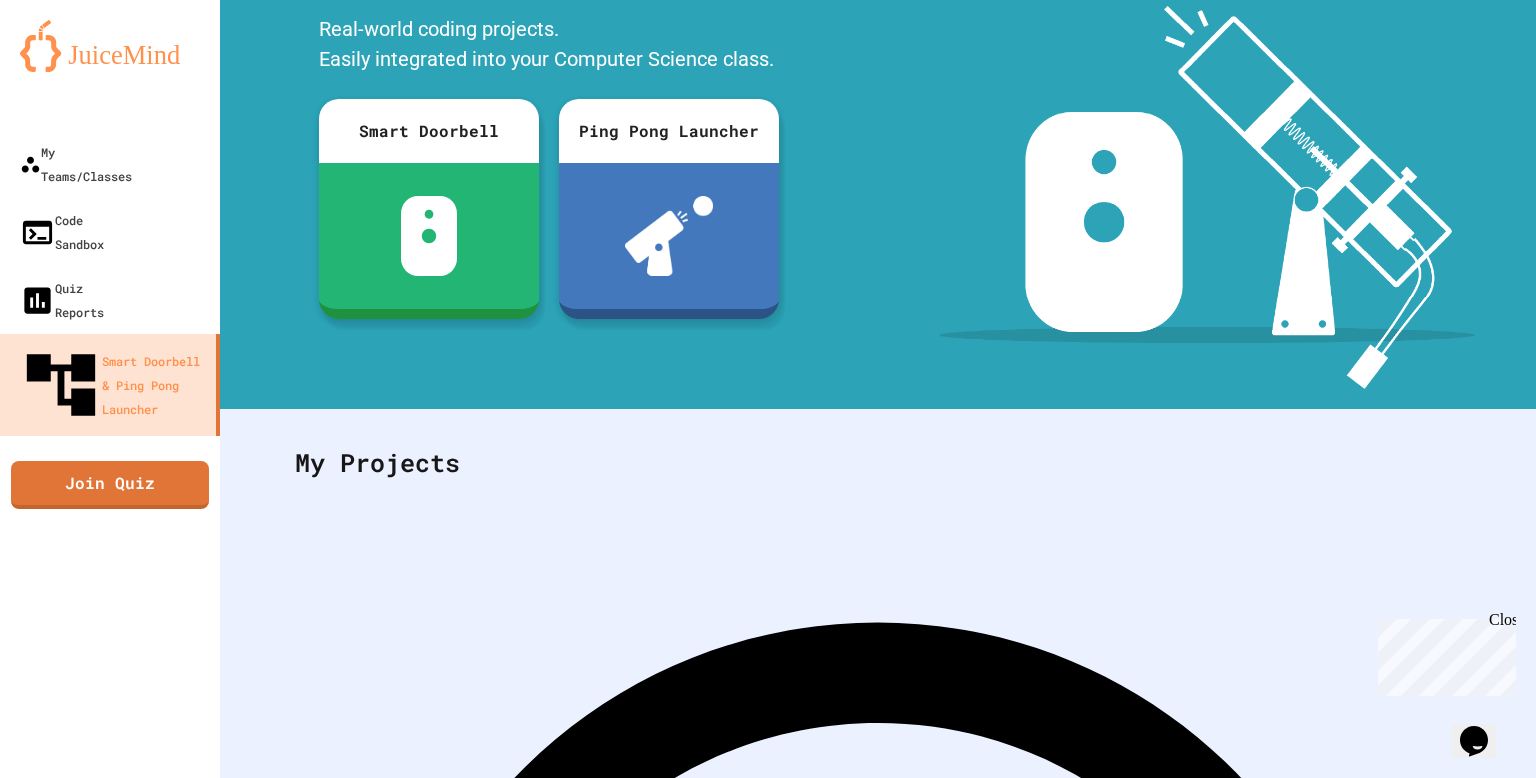 scroll, scrollTop: 131, scrollLeft: 0, axis: vertical 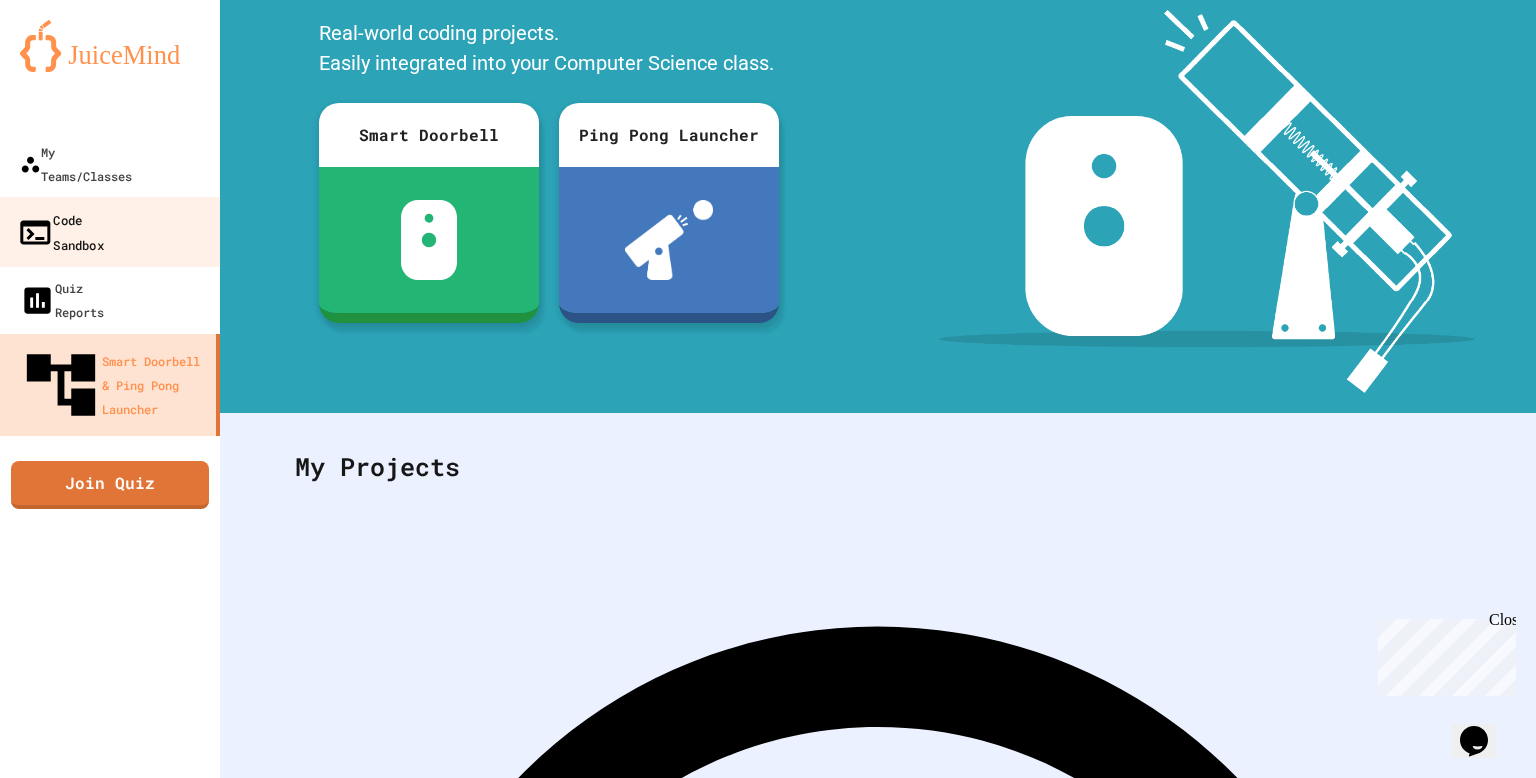 click on "Code Sandbox" at bounding box center (60, 231) 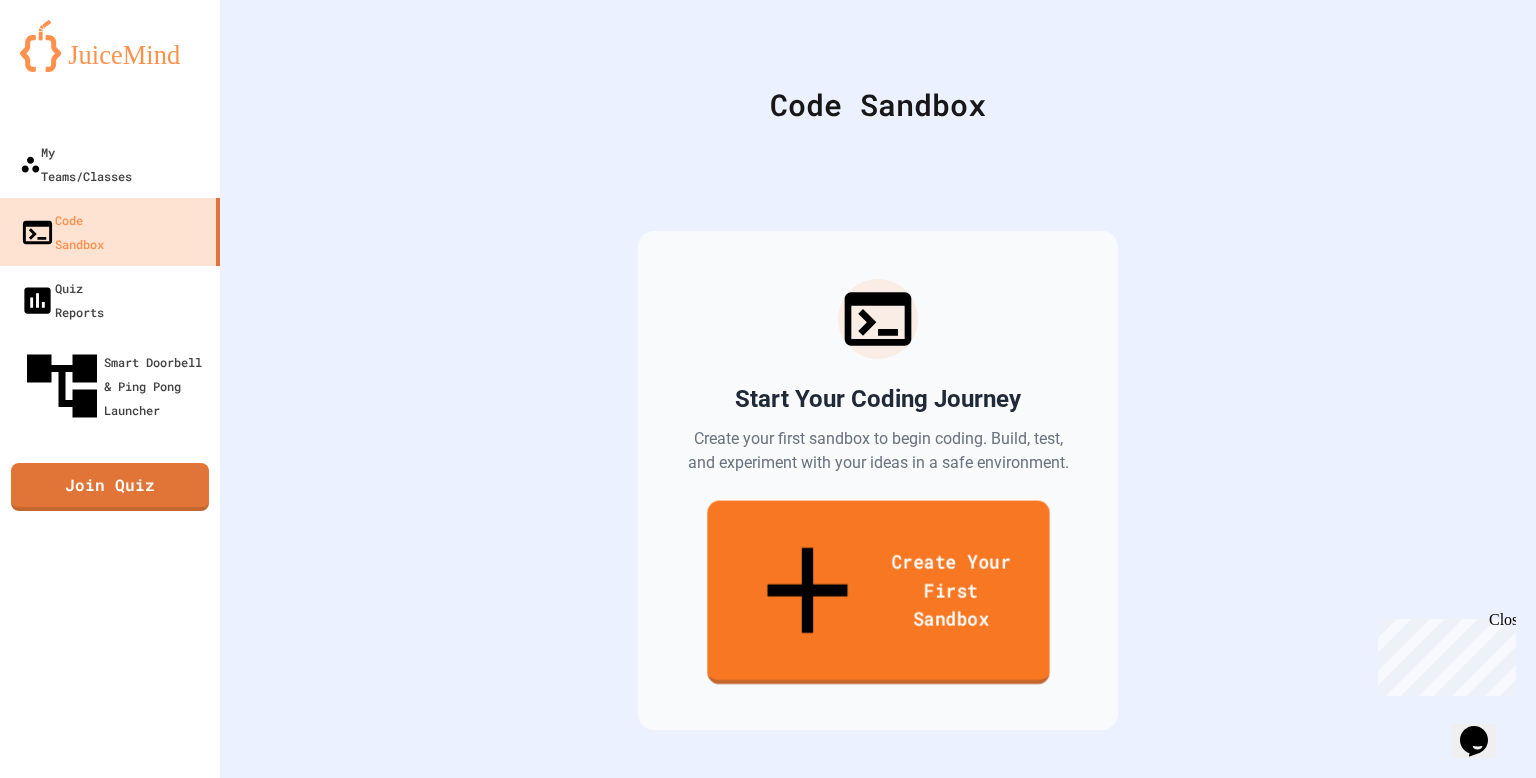 click on "Create Your First Sandbox" at bounding box center (878, 593) 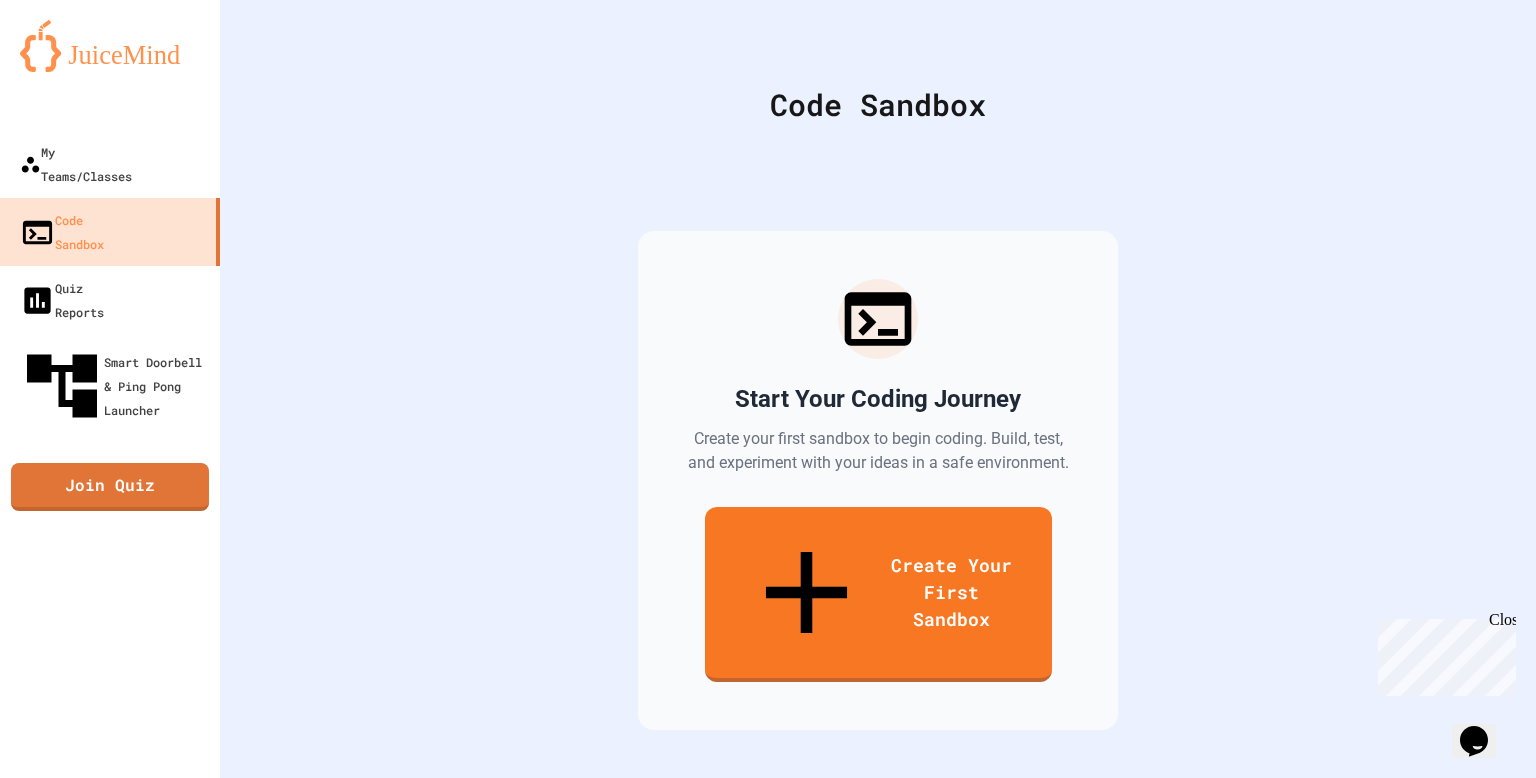 click at bounding box center (768, 875) 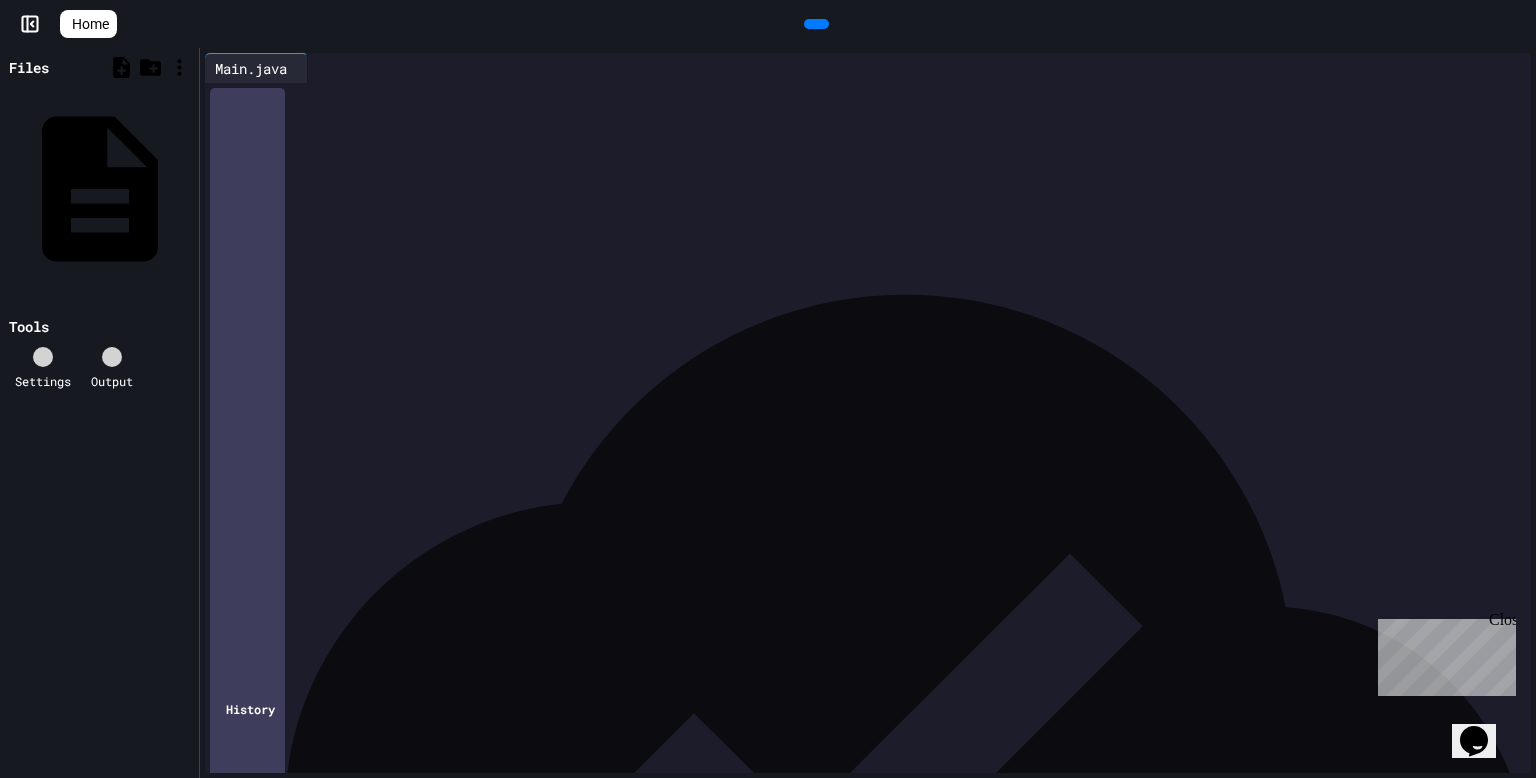 click on "**********" at bounding box center [883, 137] 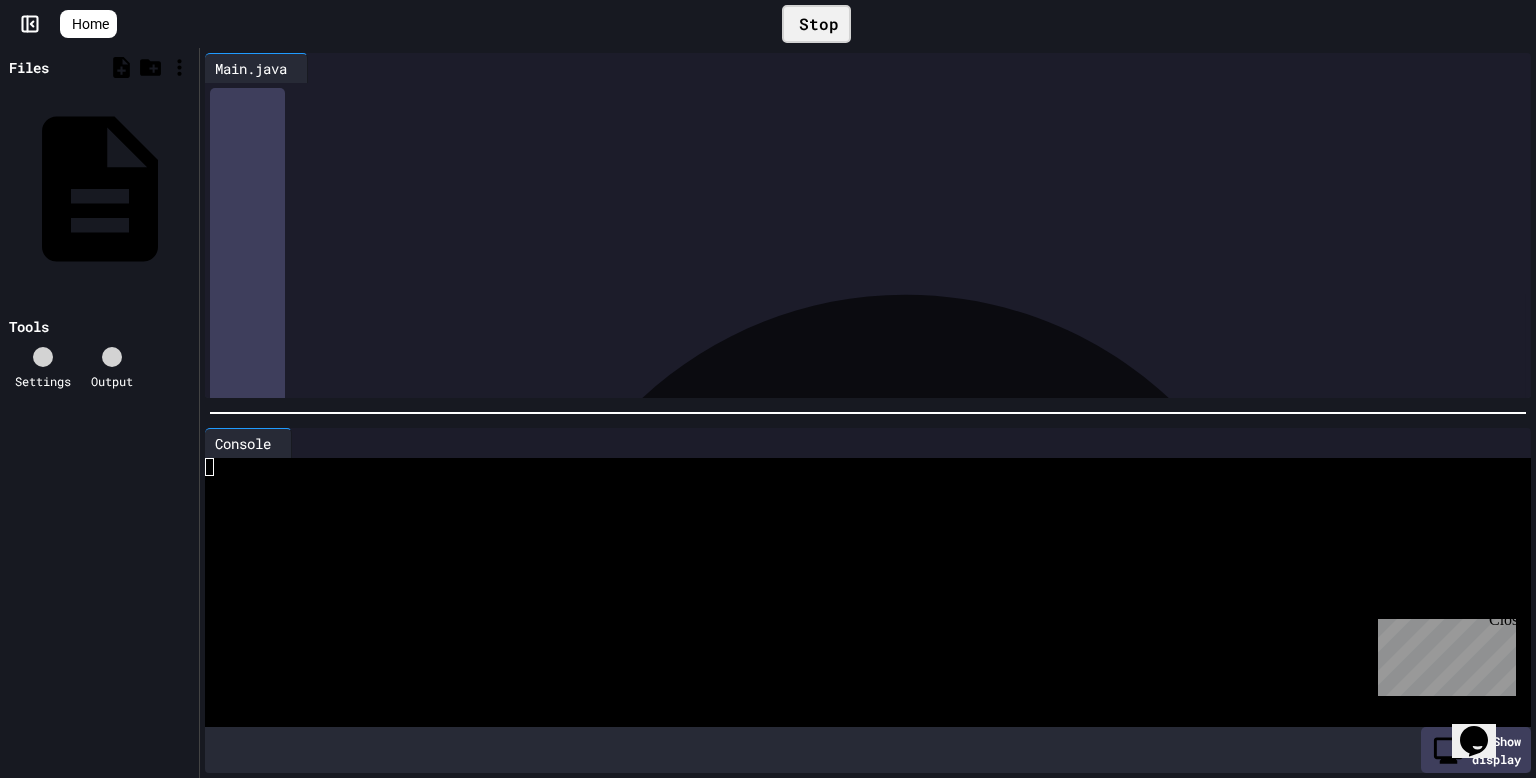 click on "Stop" at bounding box center (816, 24) 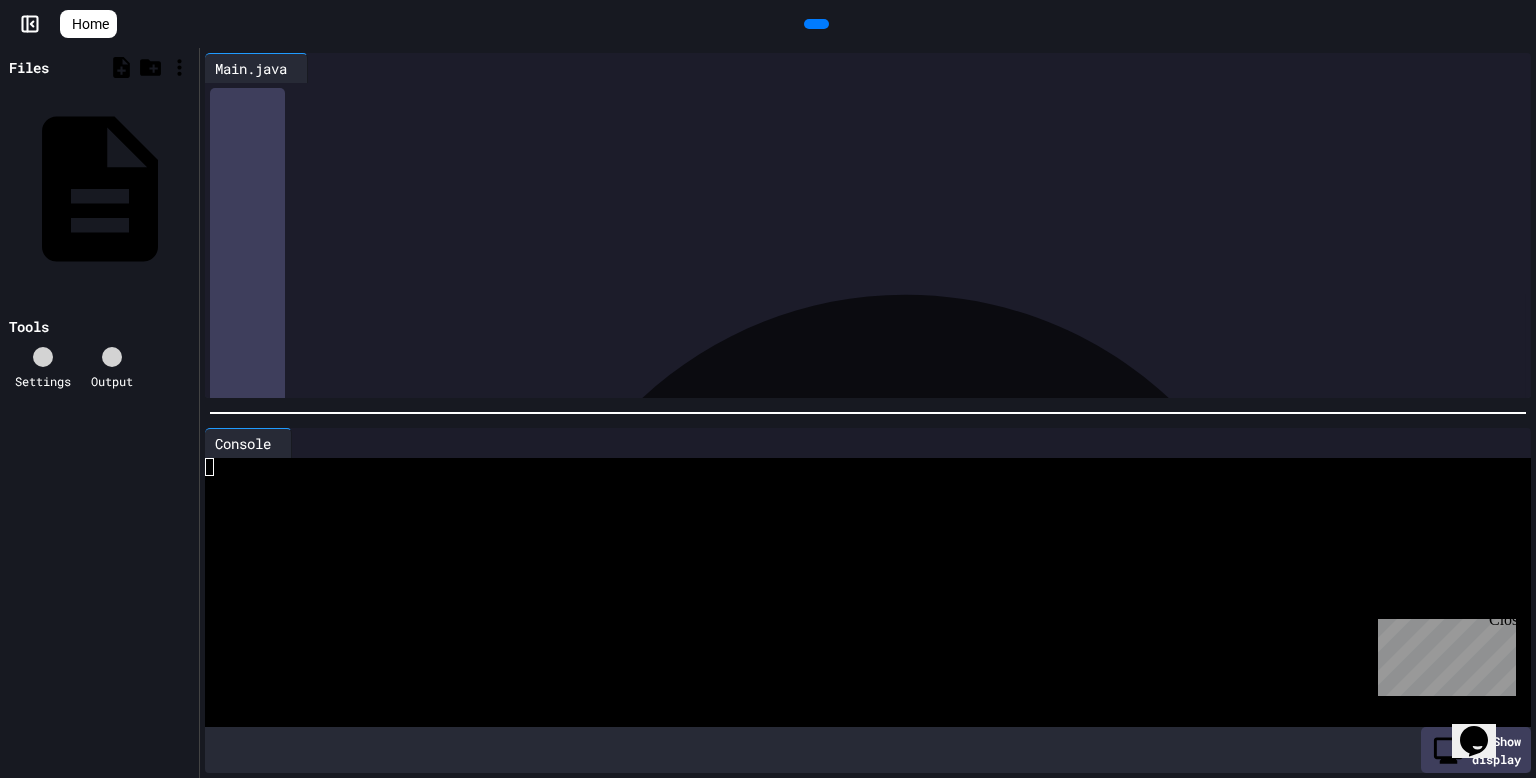 click on "1" at bounding box center (1516, 340) 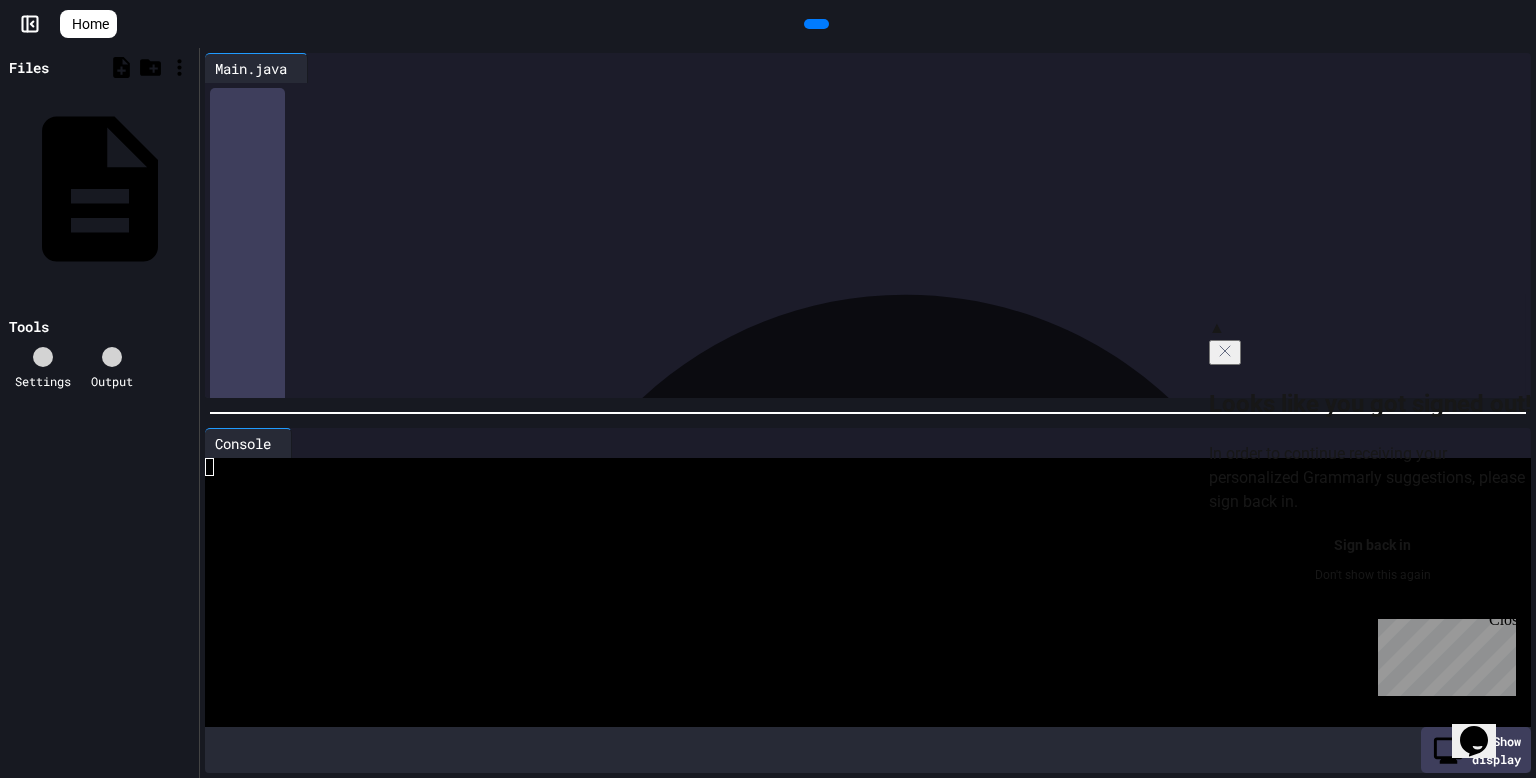 click on "Sign back in" 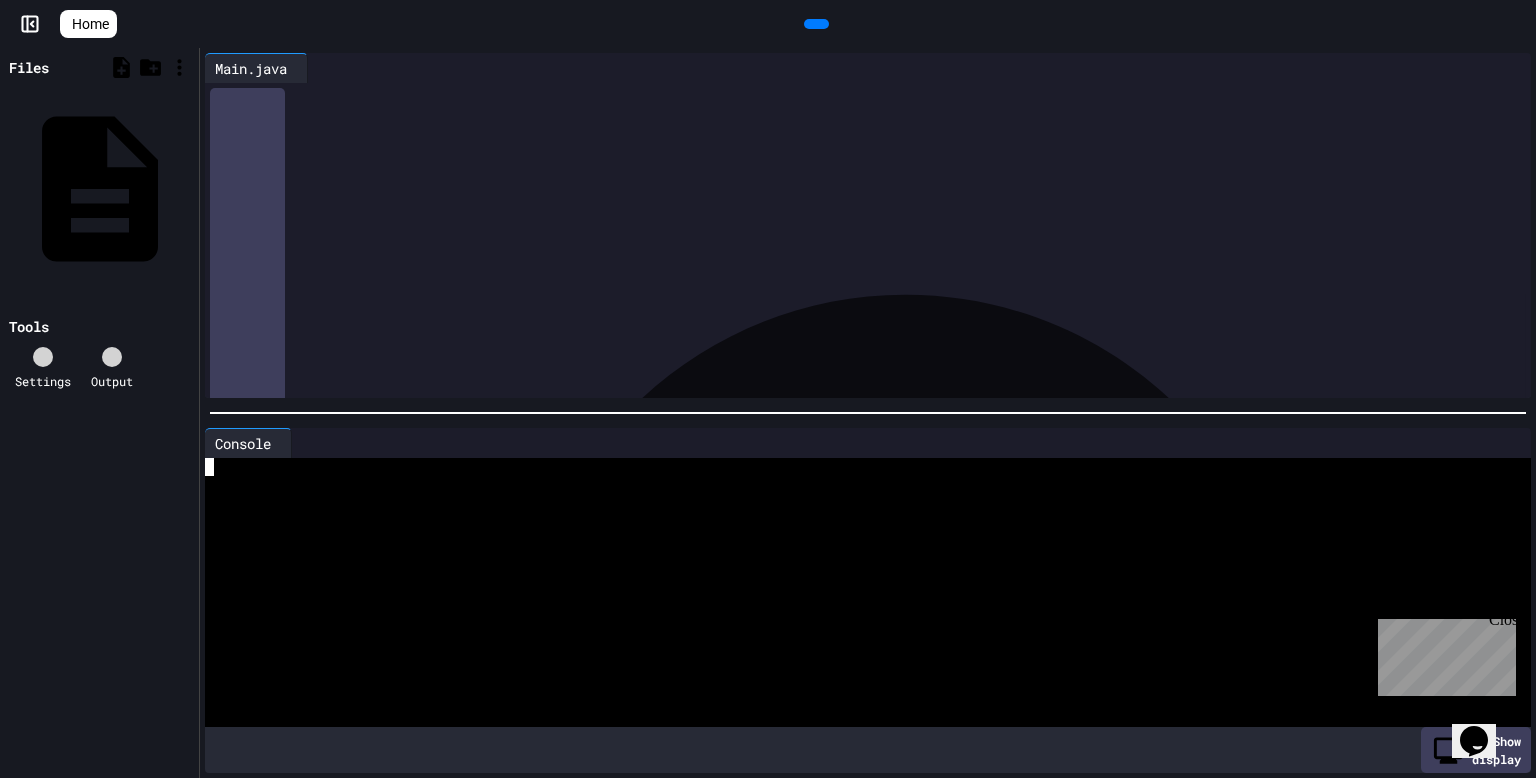 click at bounding box center (857, 669) 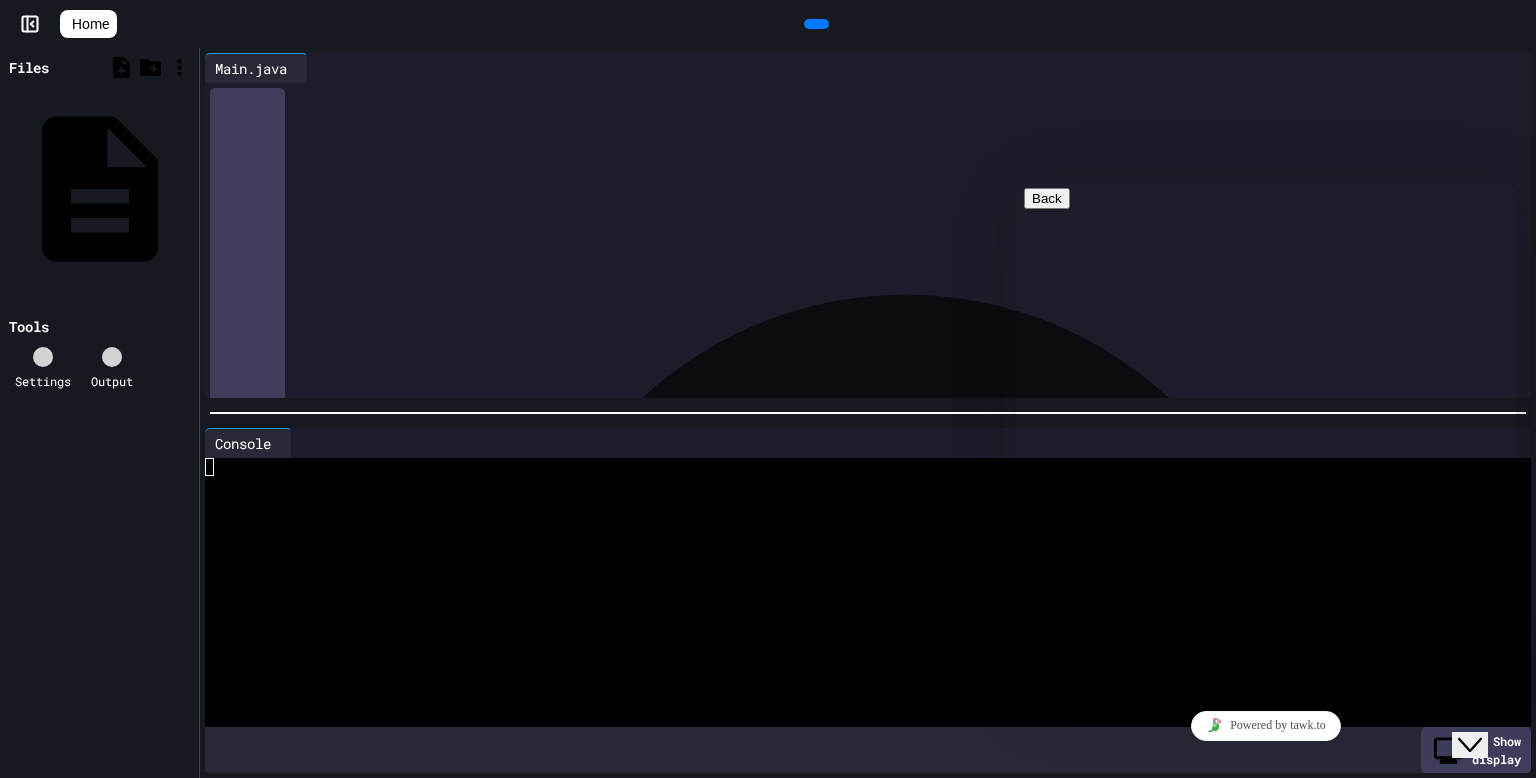 click on "We typically reply in a few minutes" at bounding box center [1266, 852] 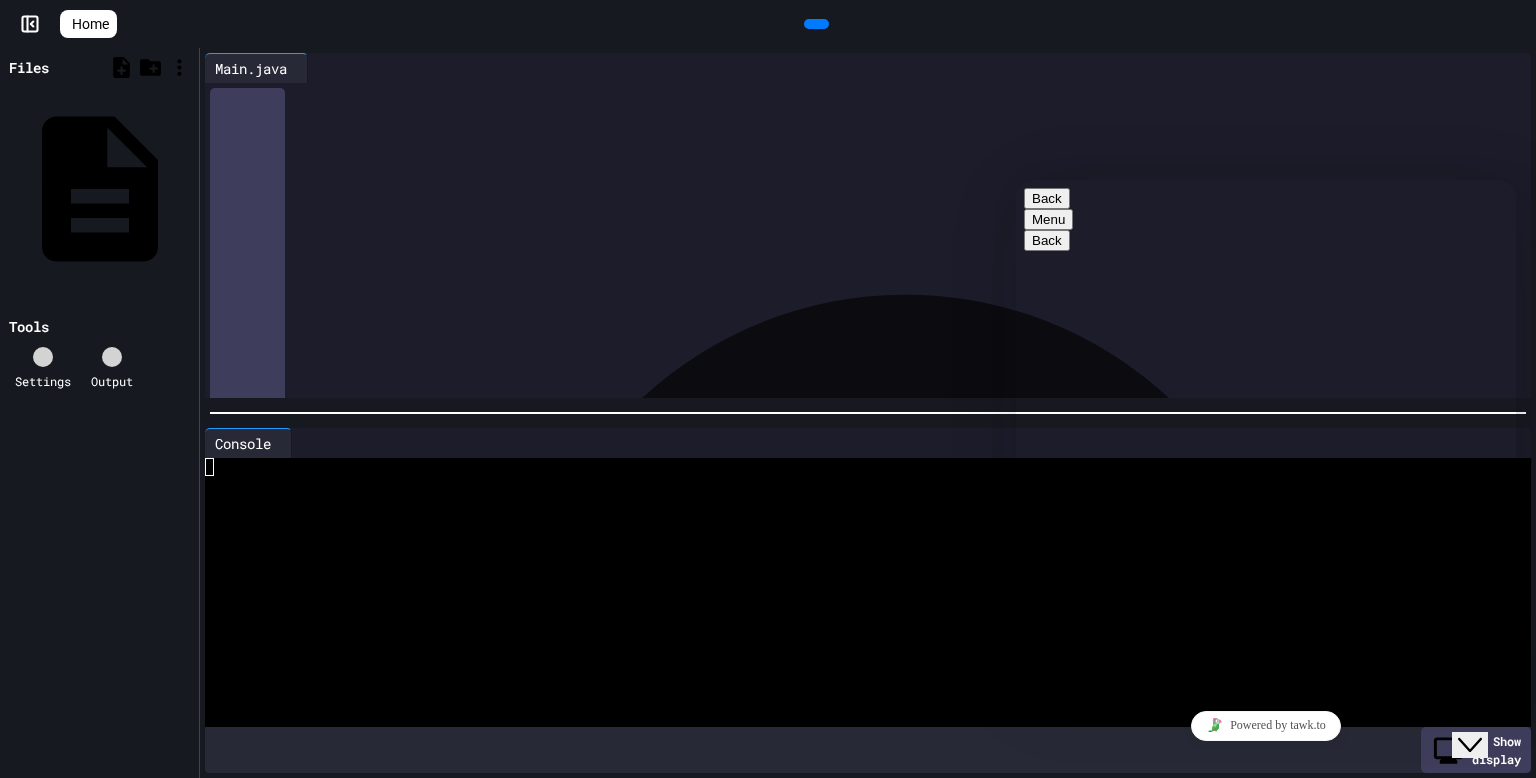 click on "**********" at bounding box center [883, 117] 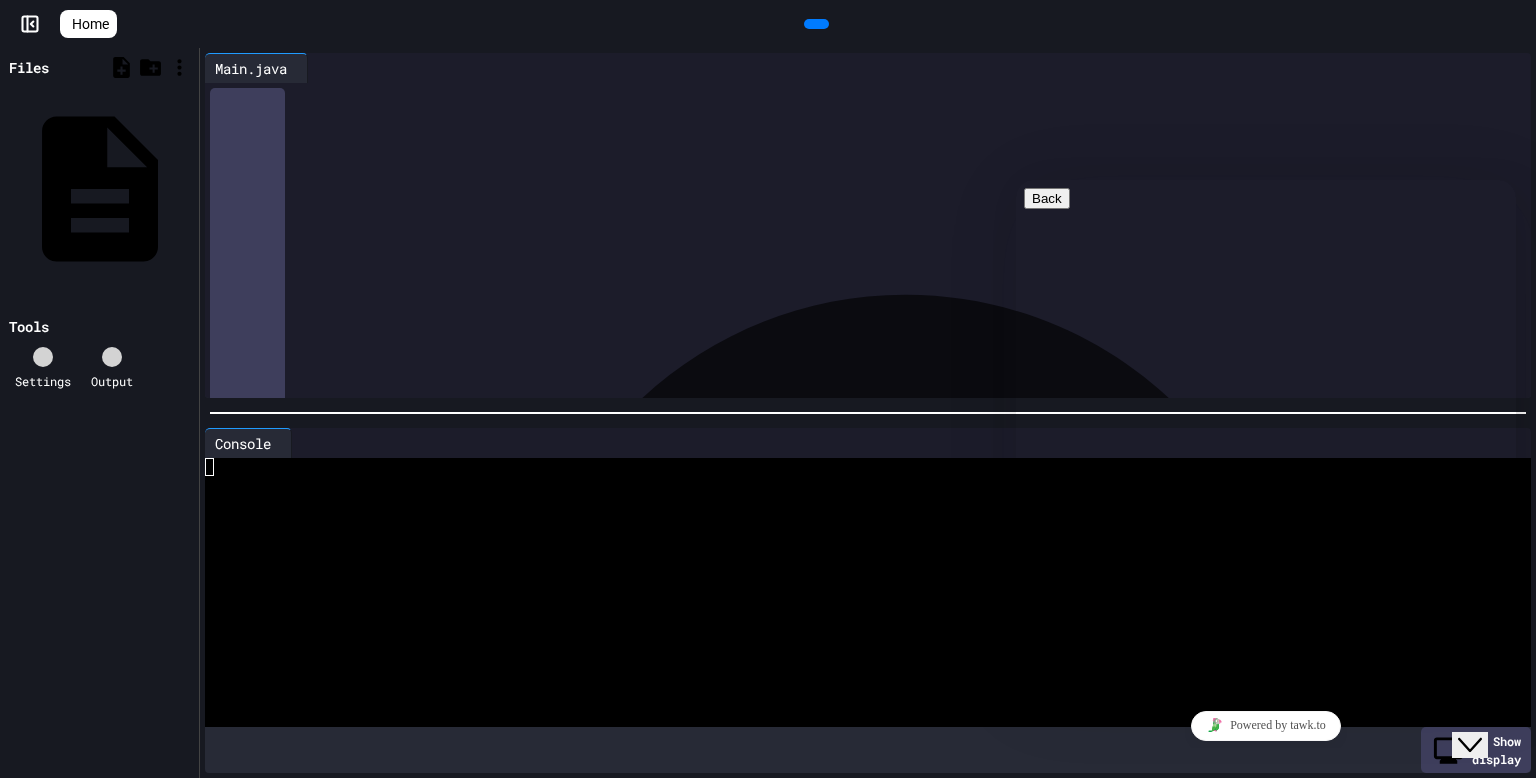 click on "**********" at bounding box center [883, 147] 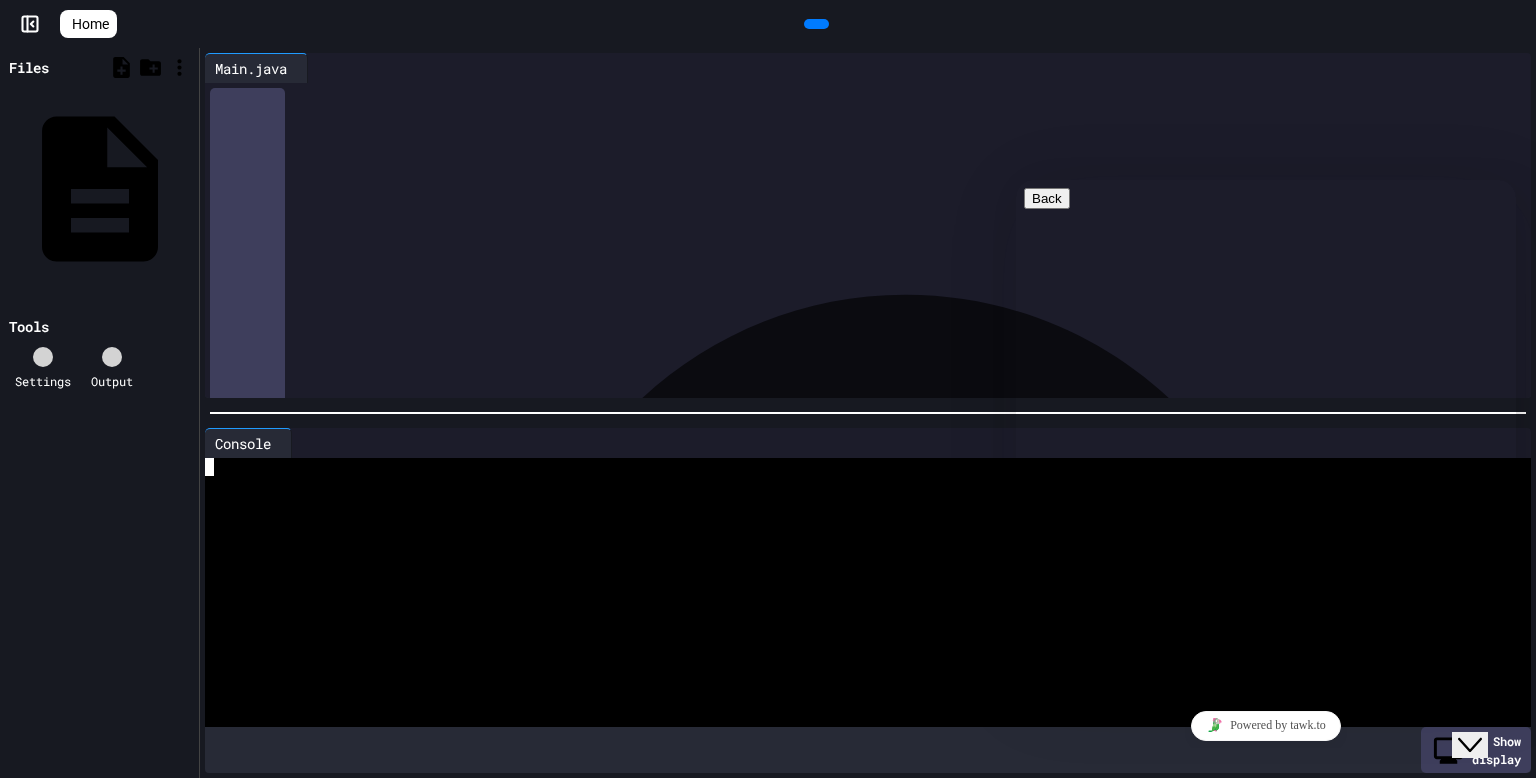 click on "Close Chat This icon closes the chat window." 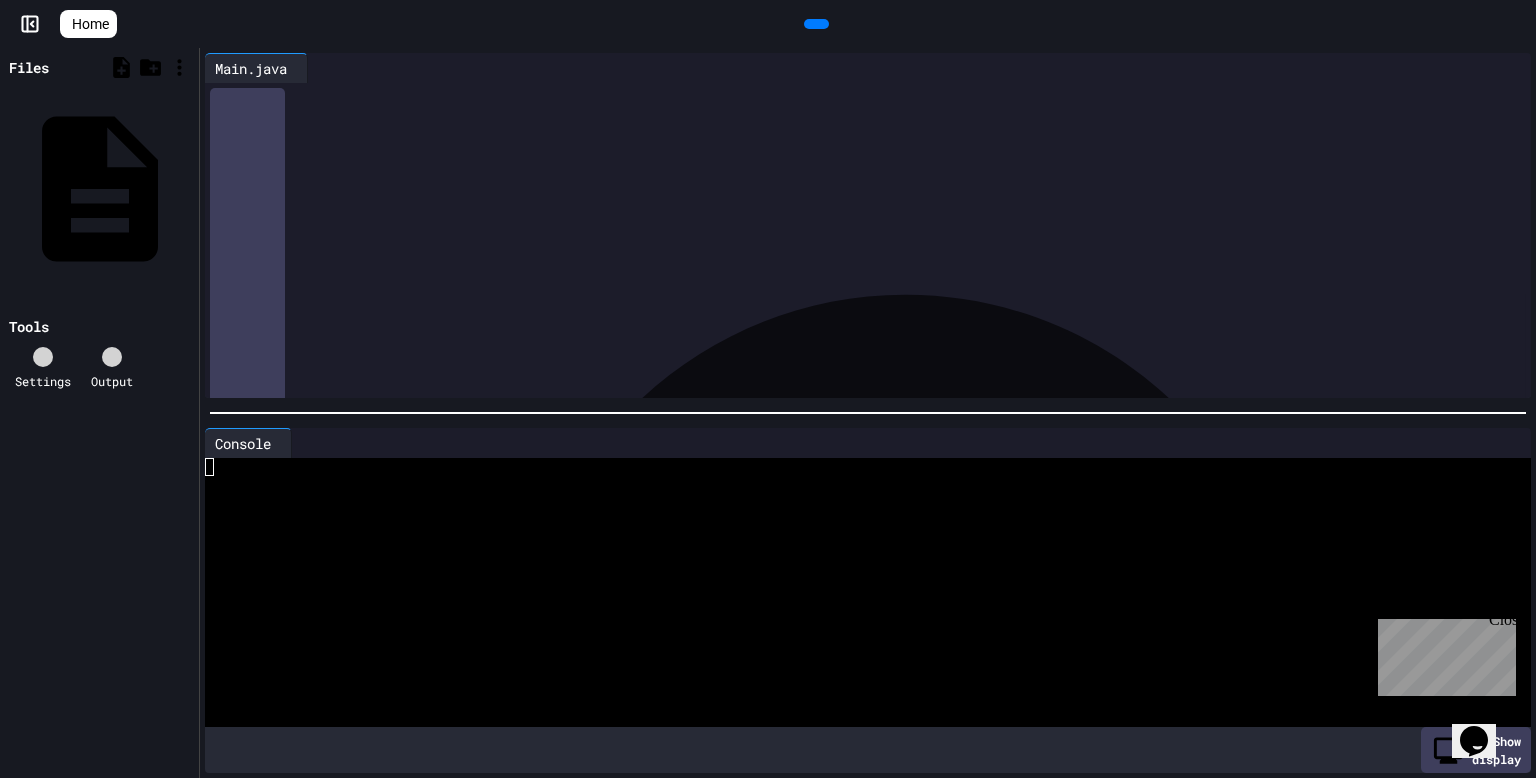 click at bounding box center (883, 197) 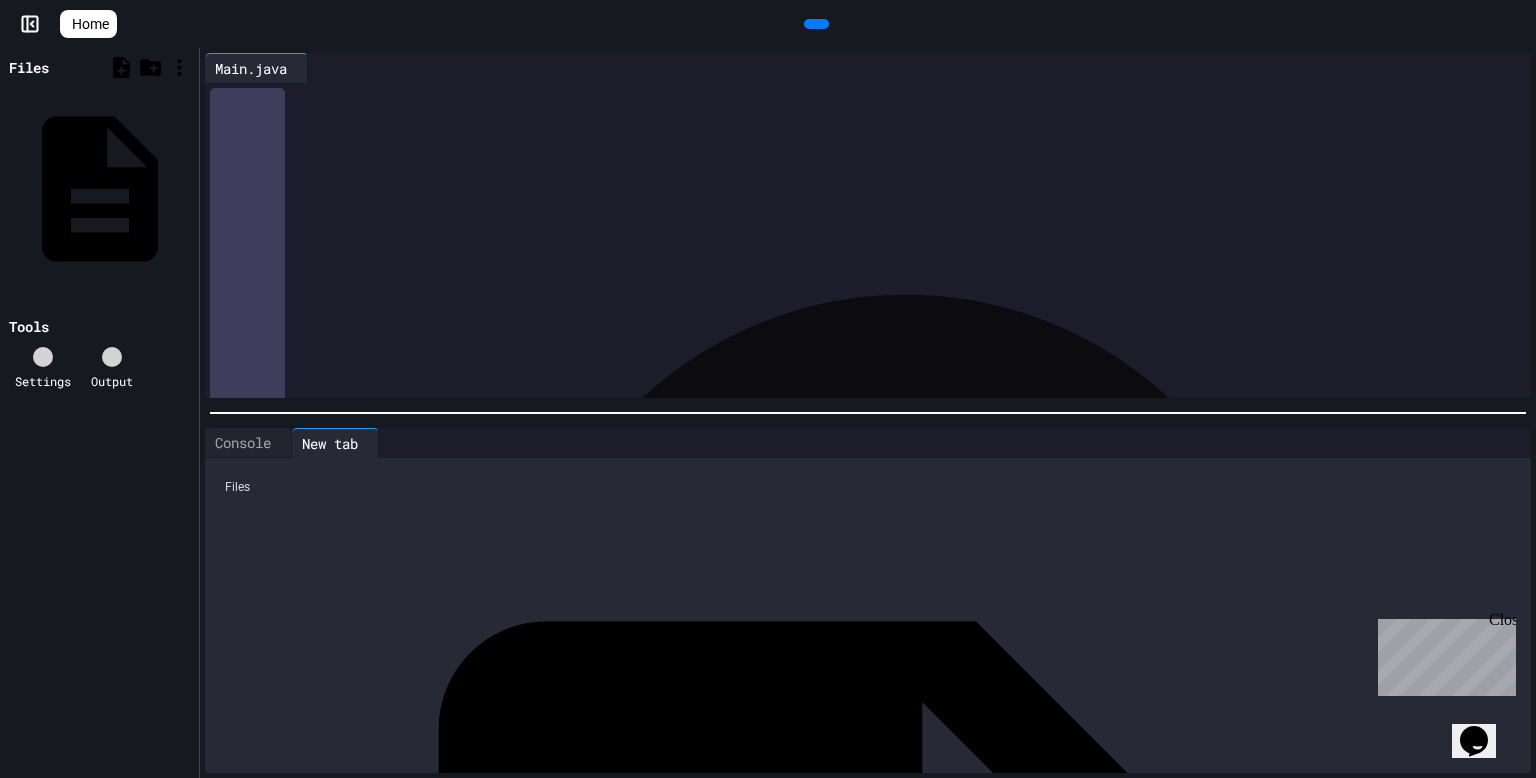 click on "Main.java" at bounding box center (1519, 1160) 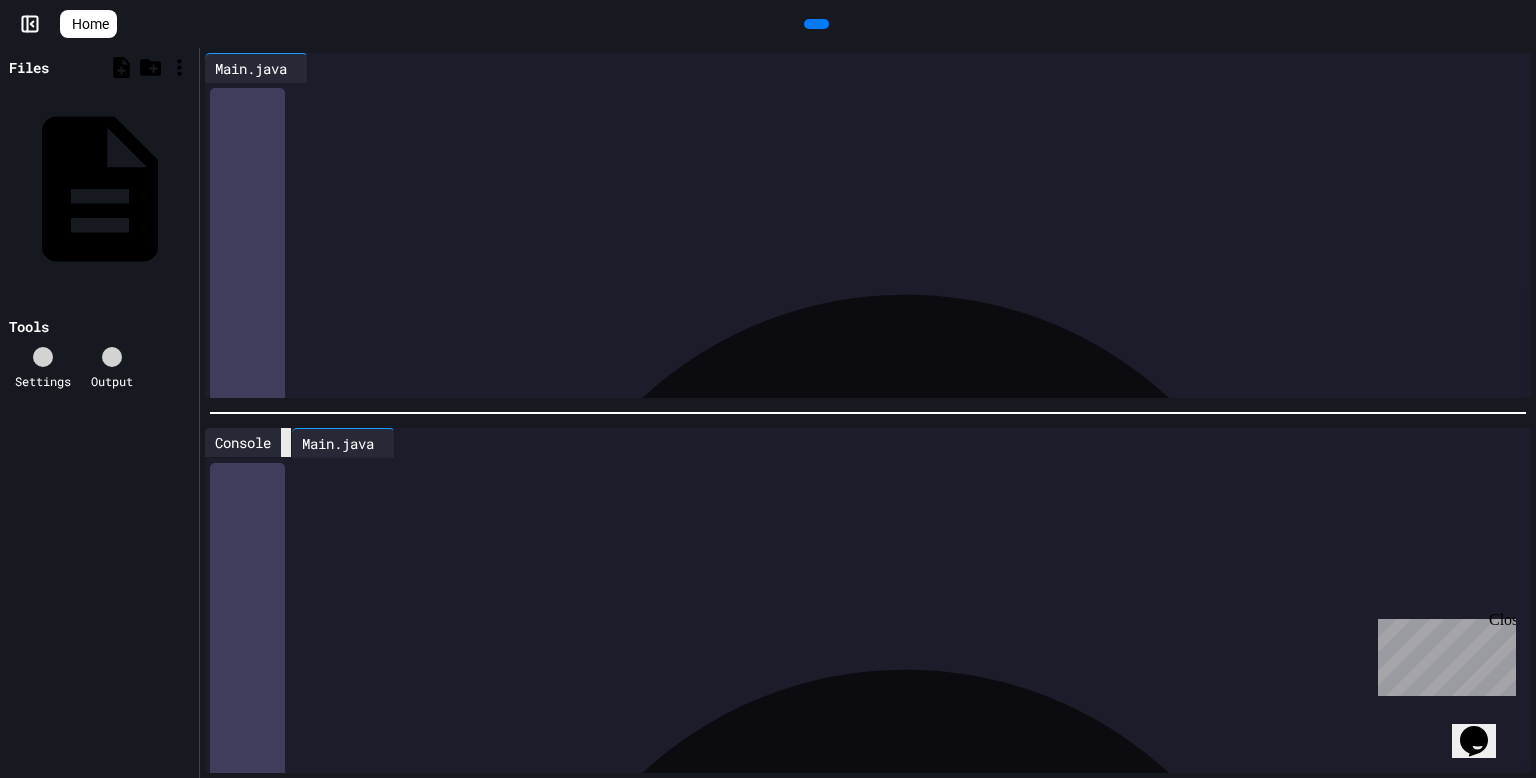 click 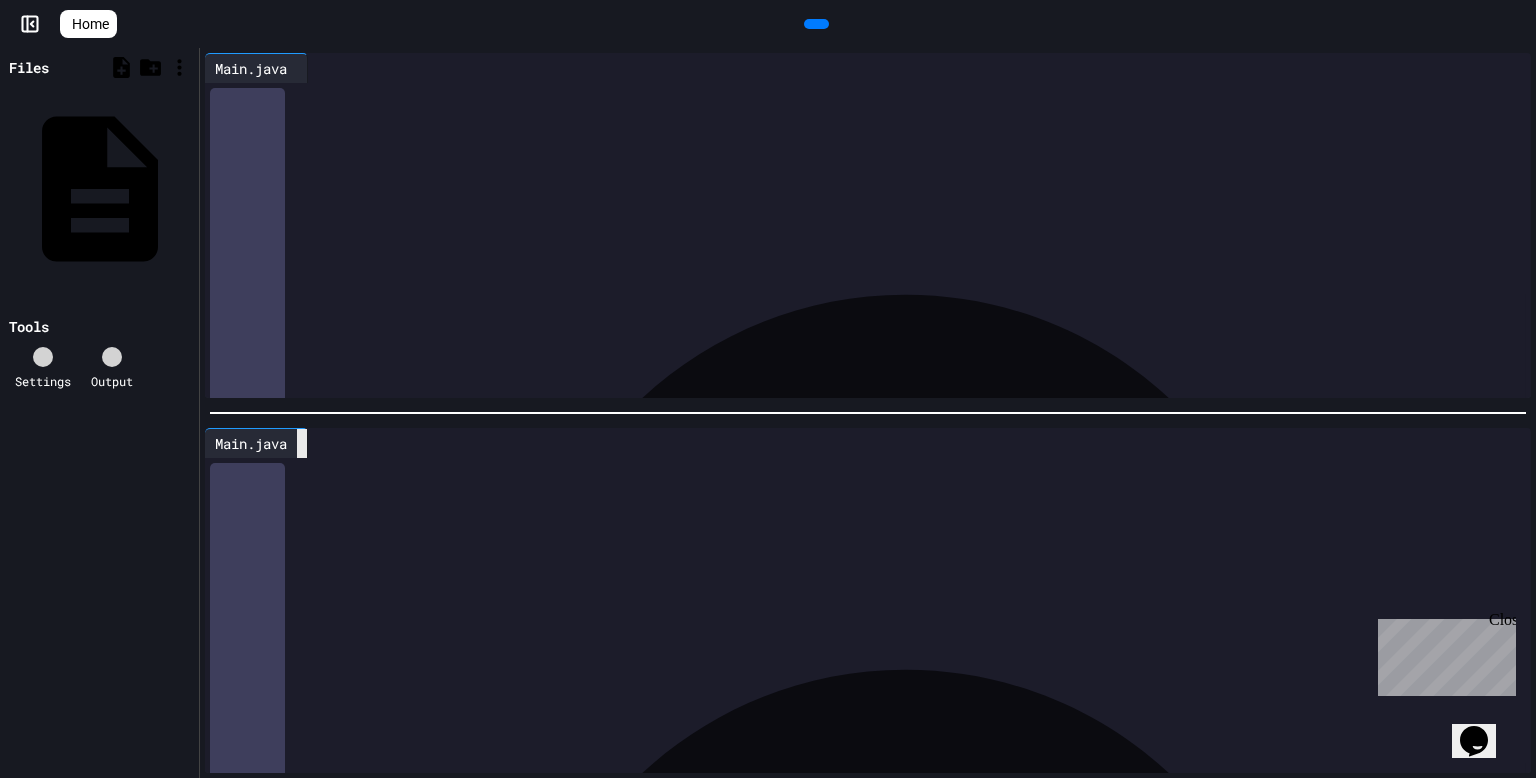 click 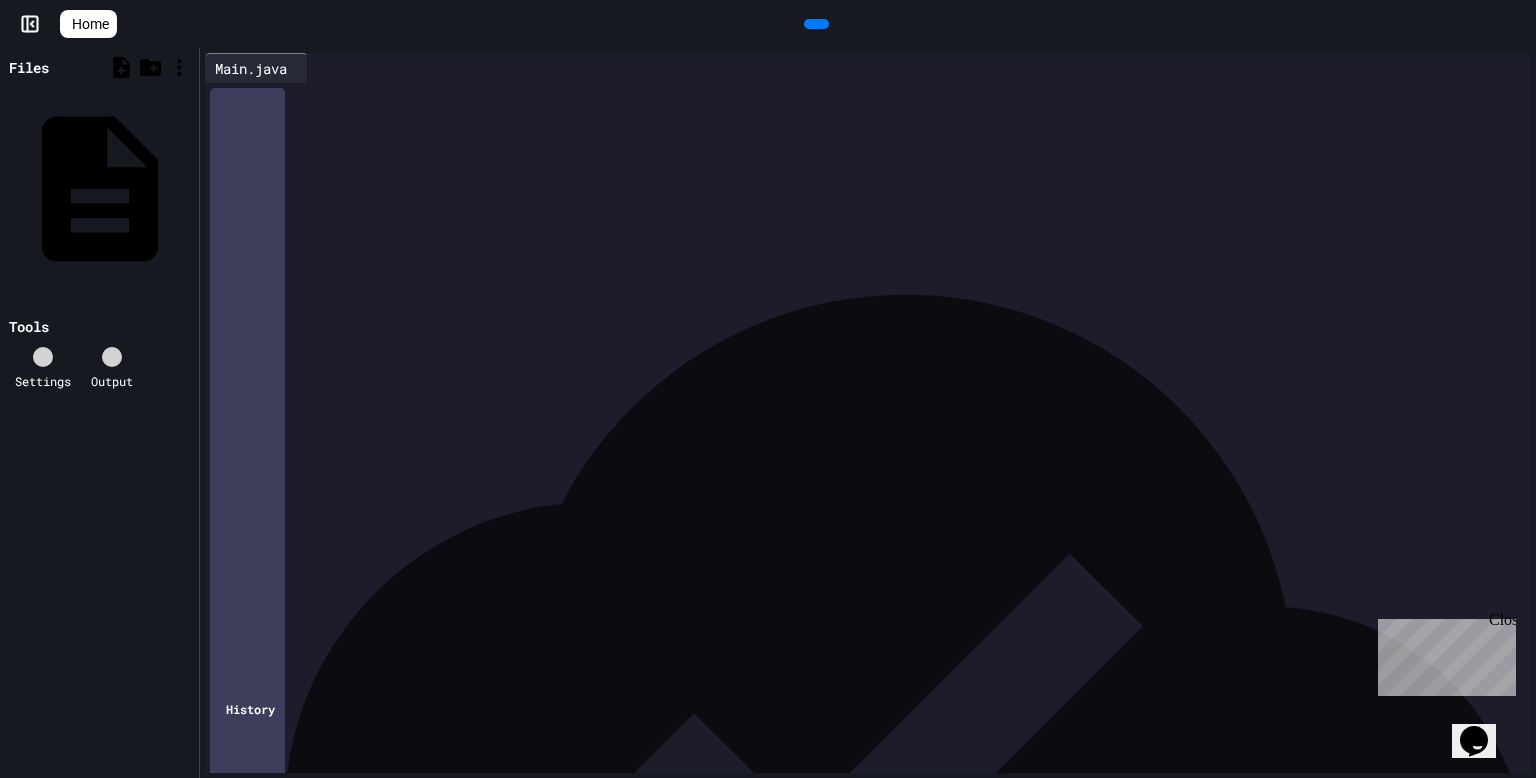 click on "*" at bounding box center (883, 177) 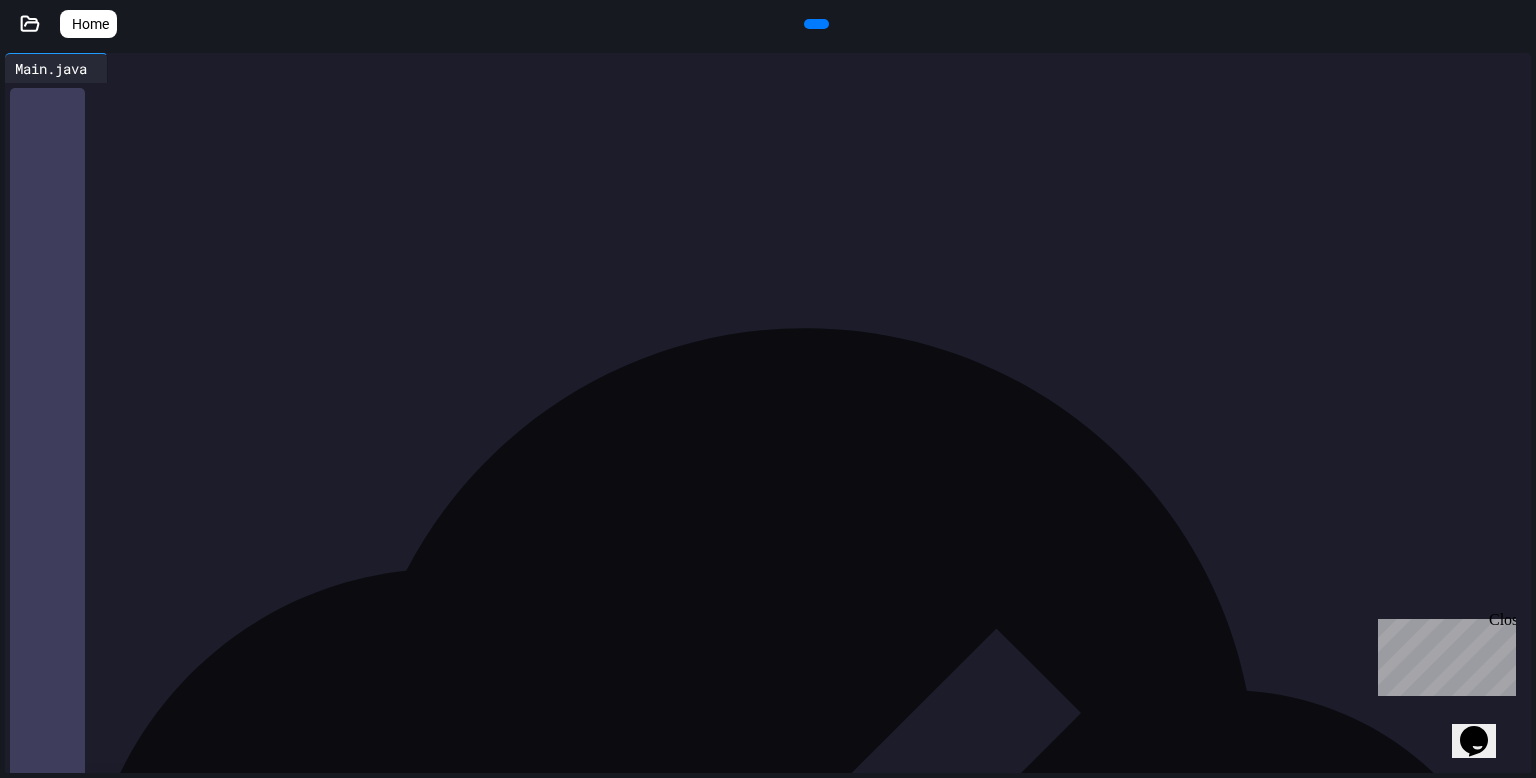 click 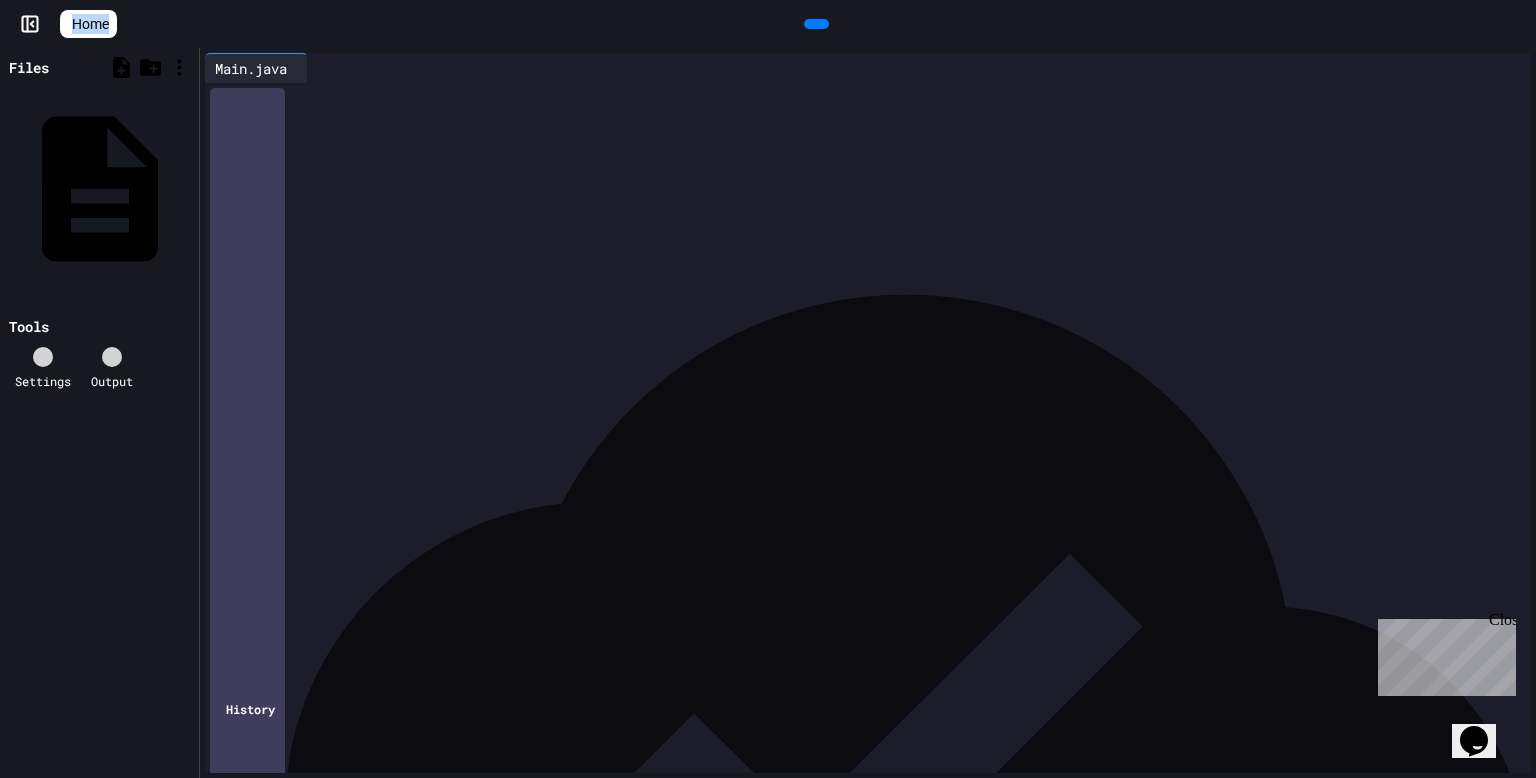 click 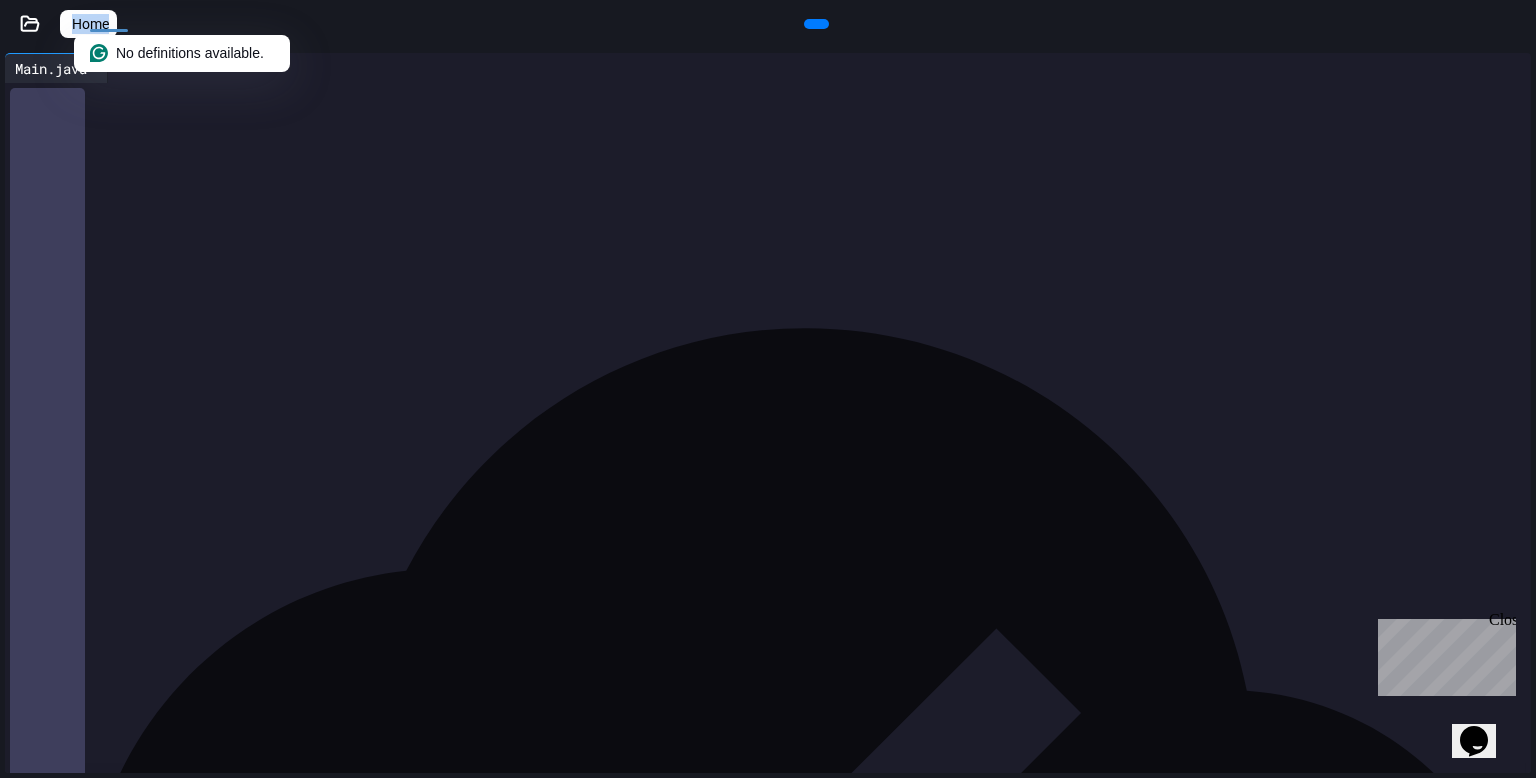 click 